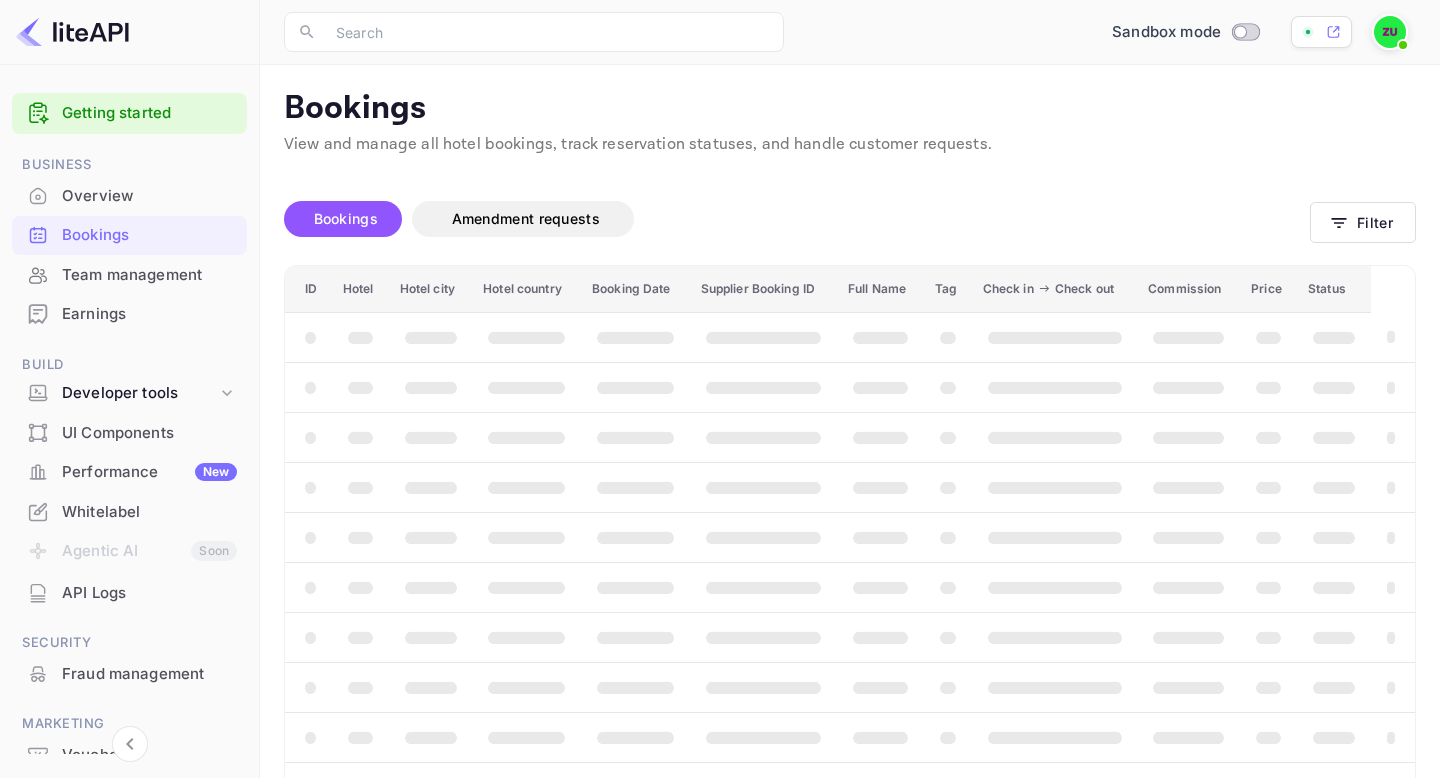 scroll, scrollTop: 0, scrollLeft: 0, axis: both 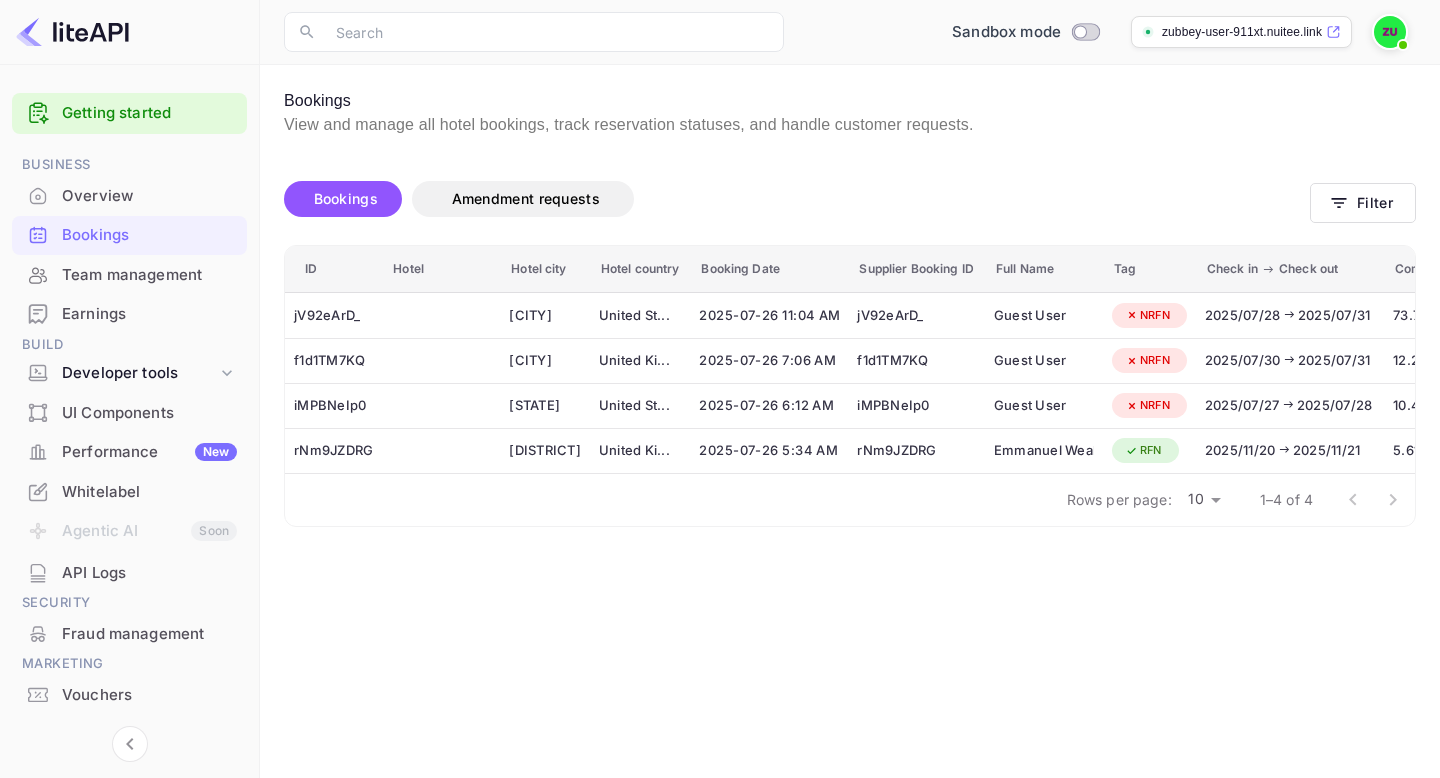 click on "API Logs" at bounding box center (149, 573) 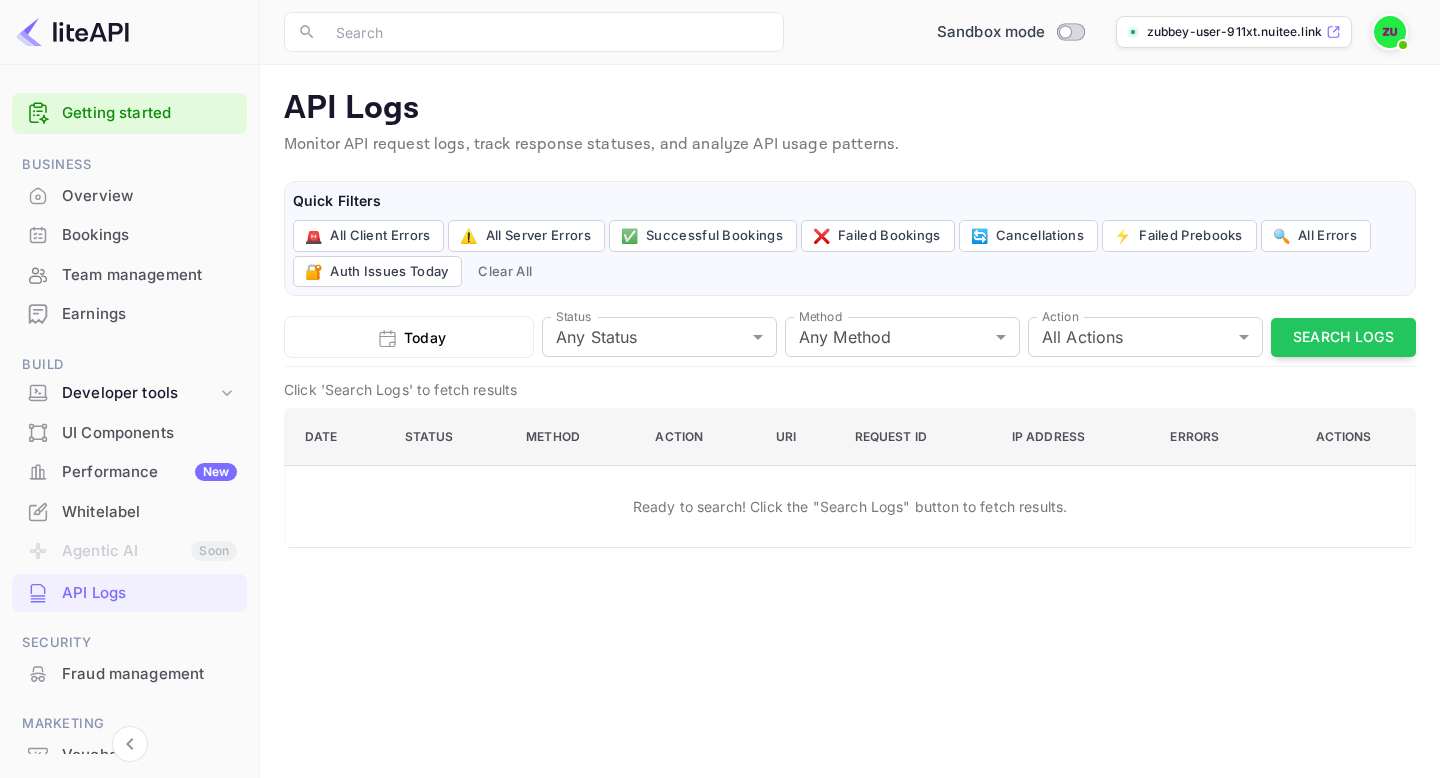 scroll, scrollTop: 107, scrollLeft: 0, axis: vertical 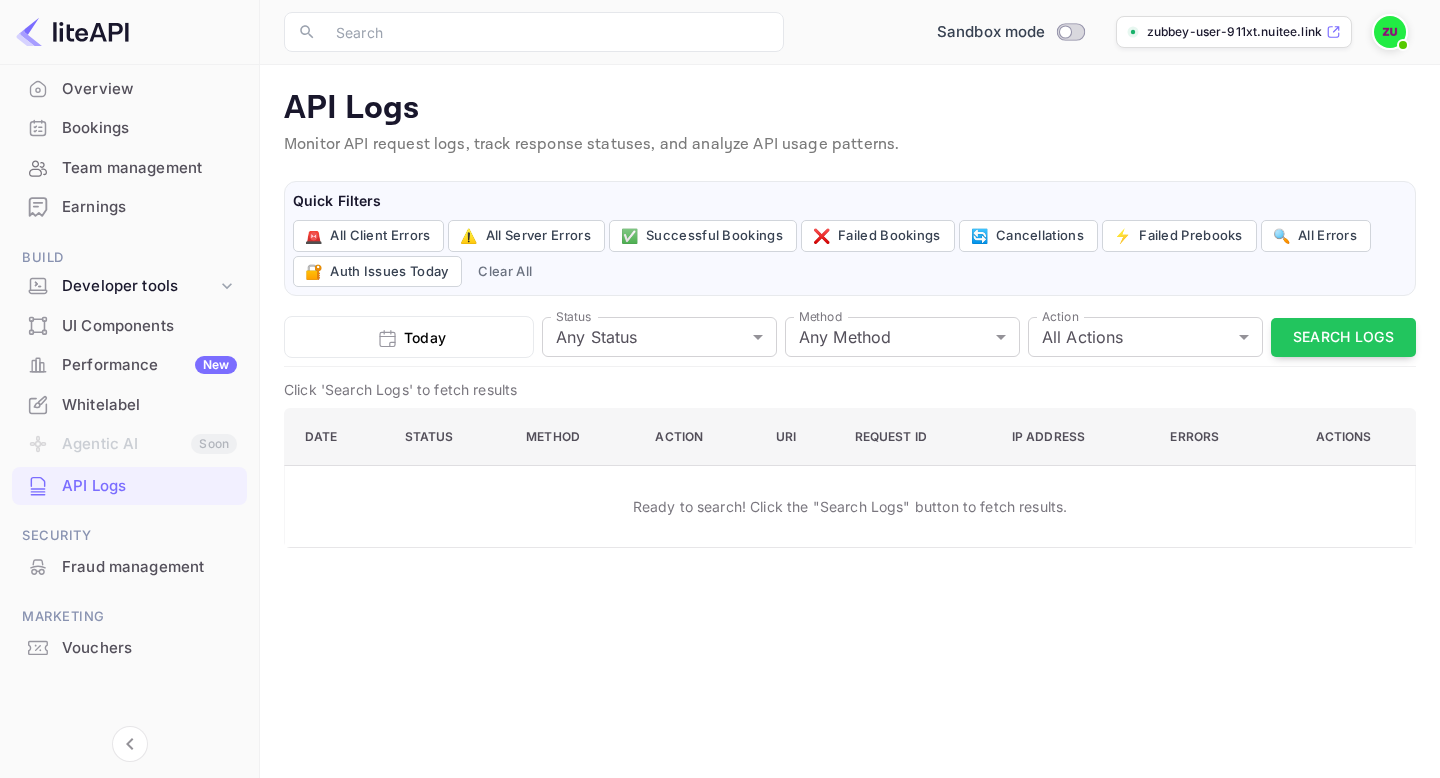 click on "Fraud management" at bounding box center (149, 567) 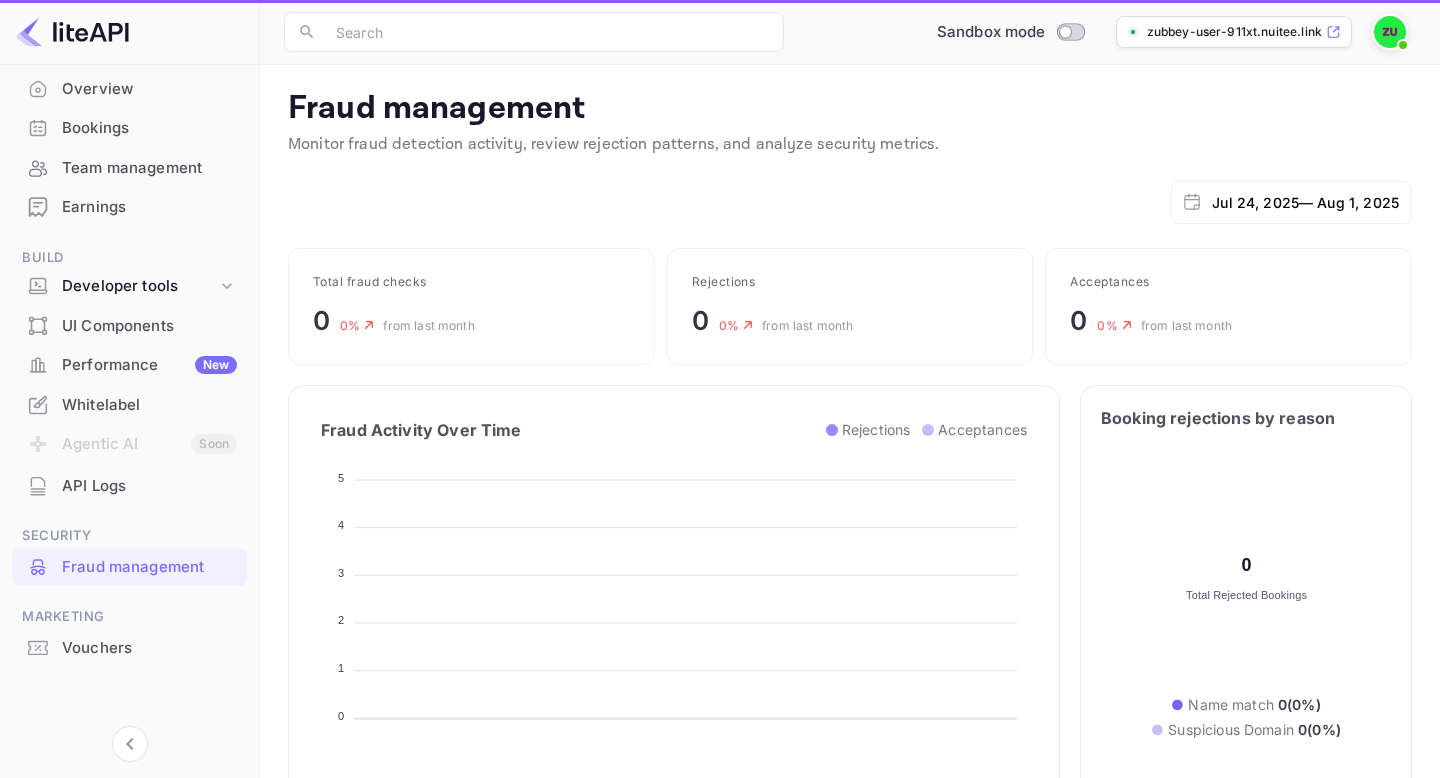 scroll, scrollTop: 1, scrollLeft: 1, axis: both 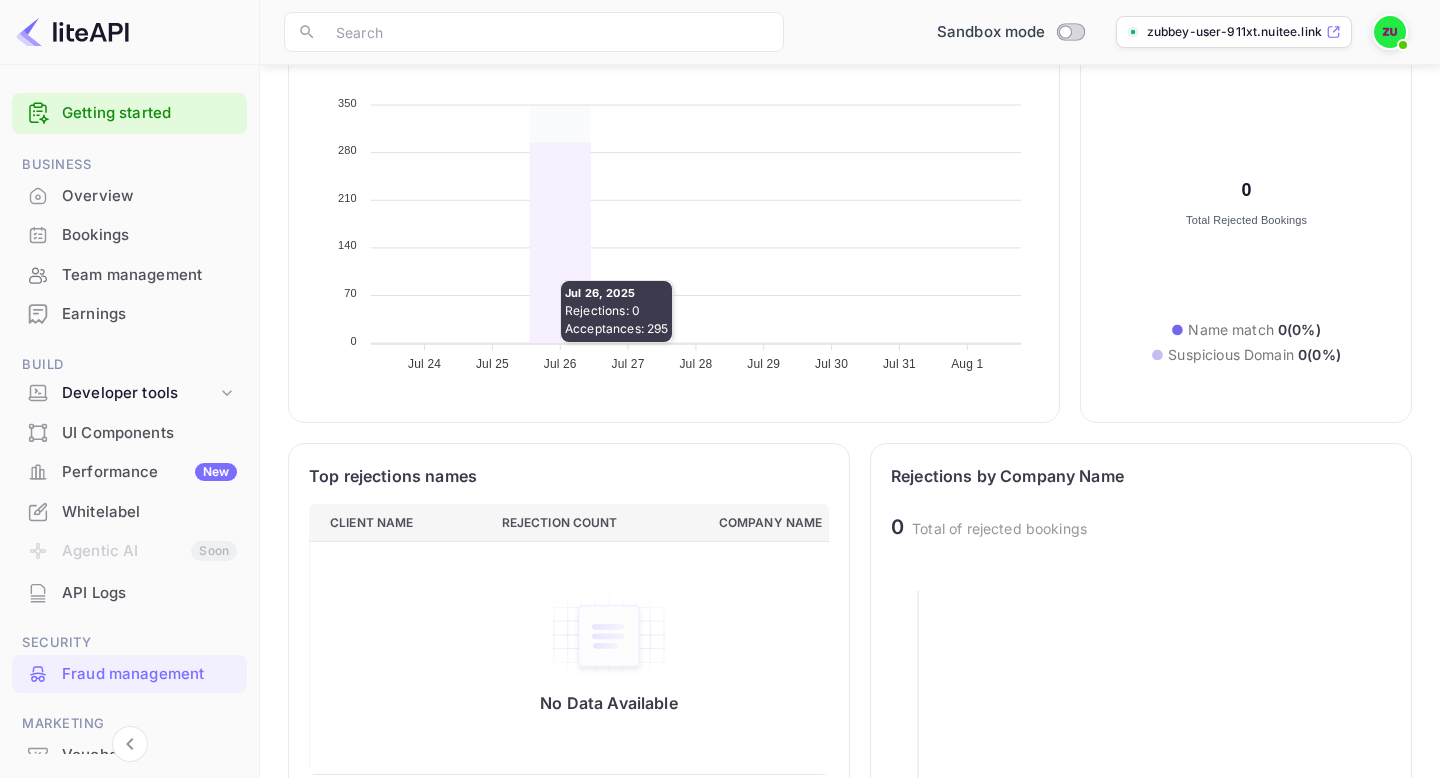 click 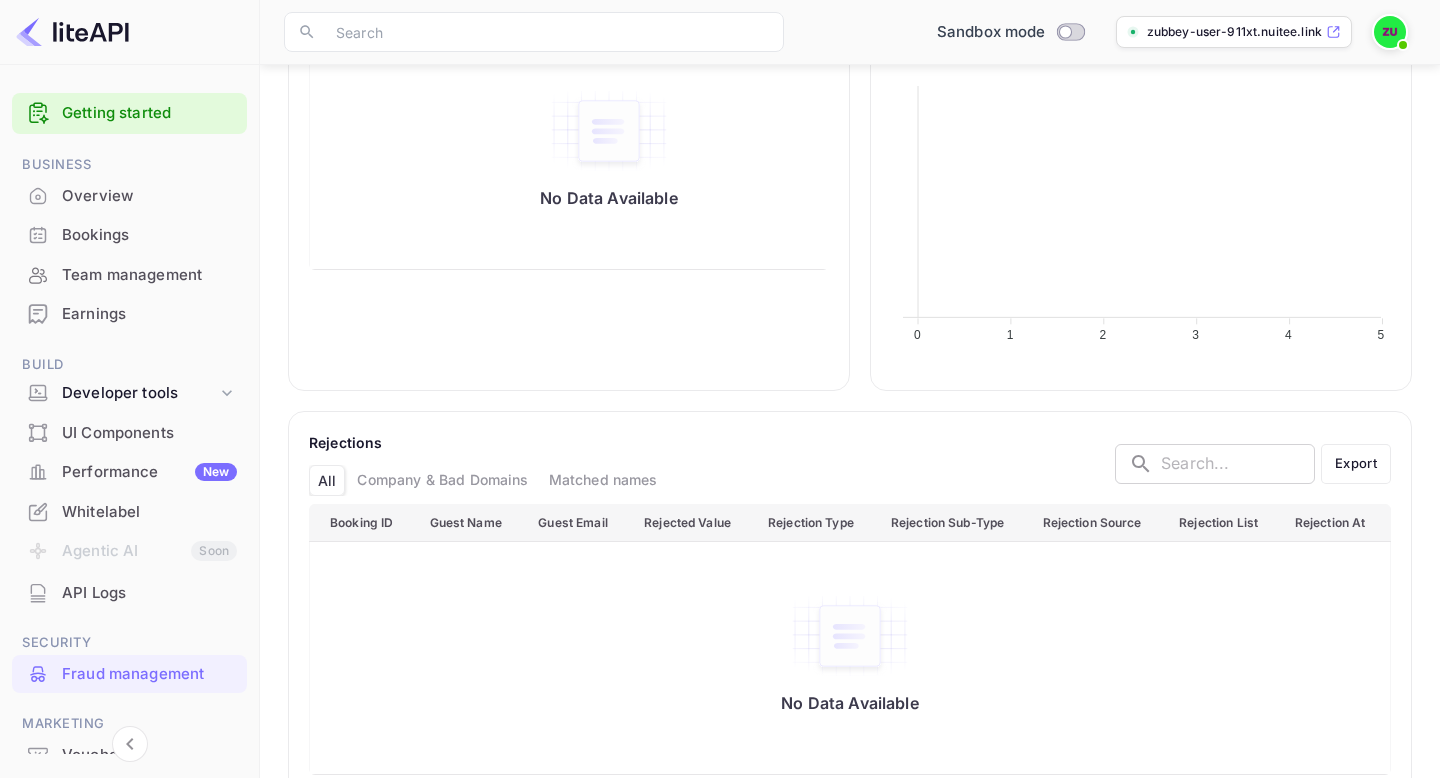 scroll, scrollTop: 922, scrollLeft: 0, axis: vertical 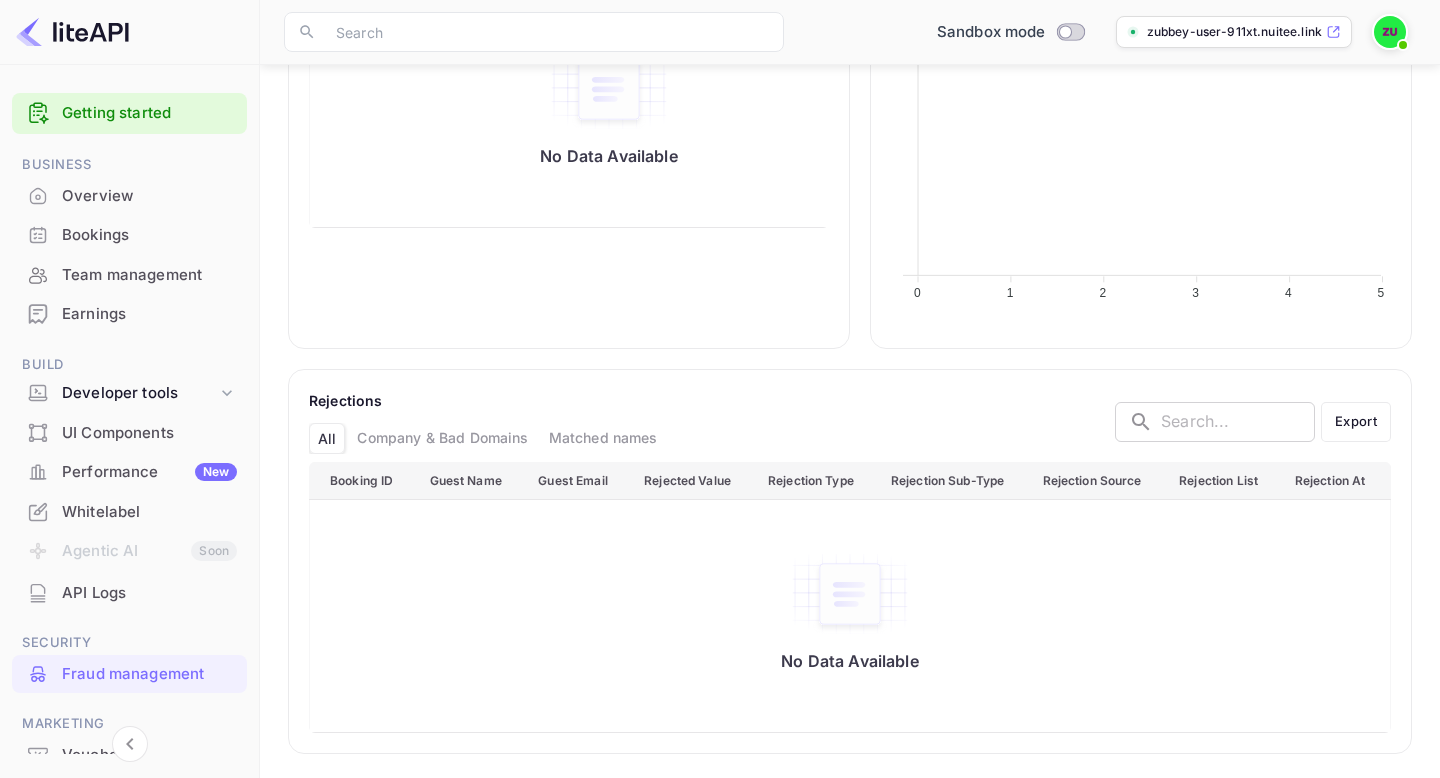 click on "Company & Bad Domains" at bounding box center (442, 438) 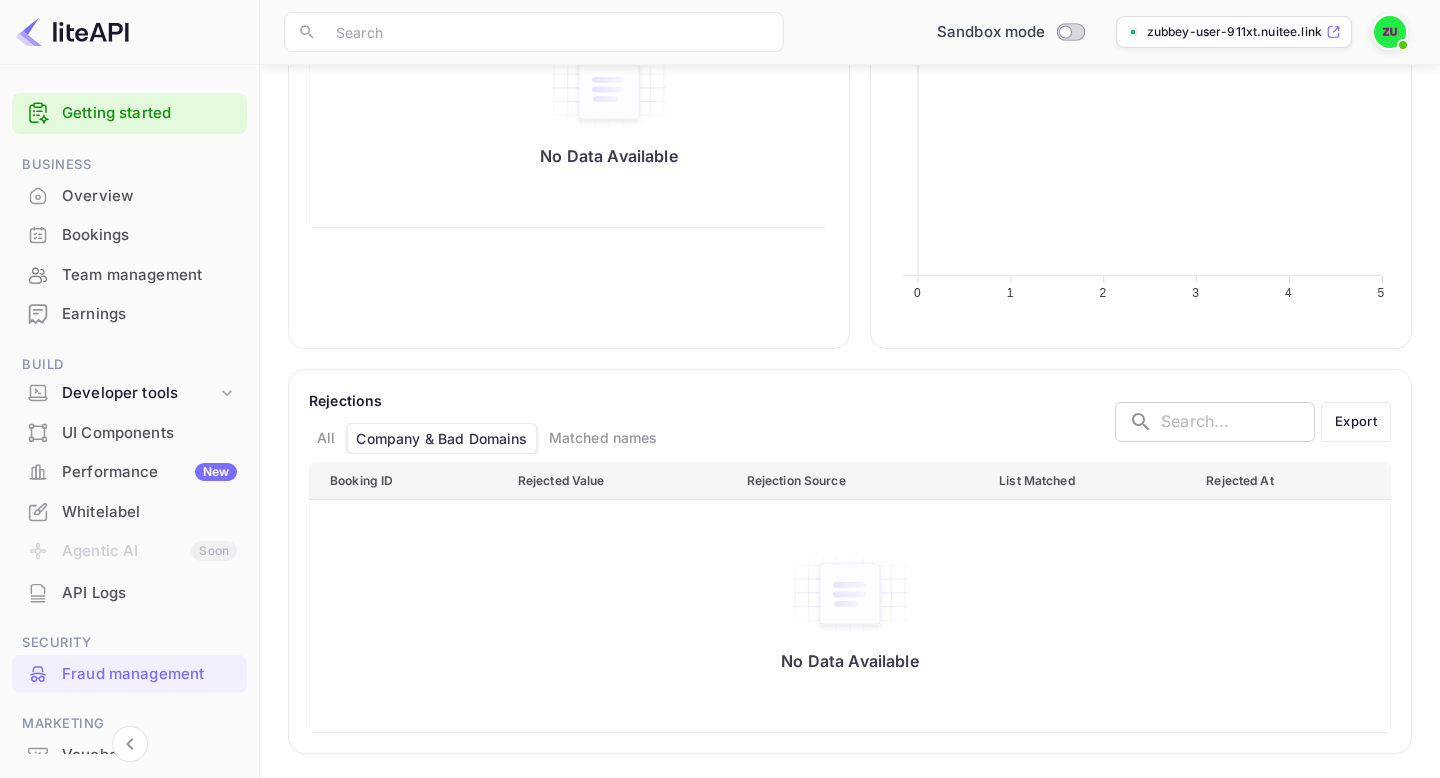 click on "Matched names" at bounding box center [603, 438] 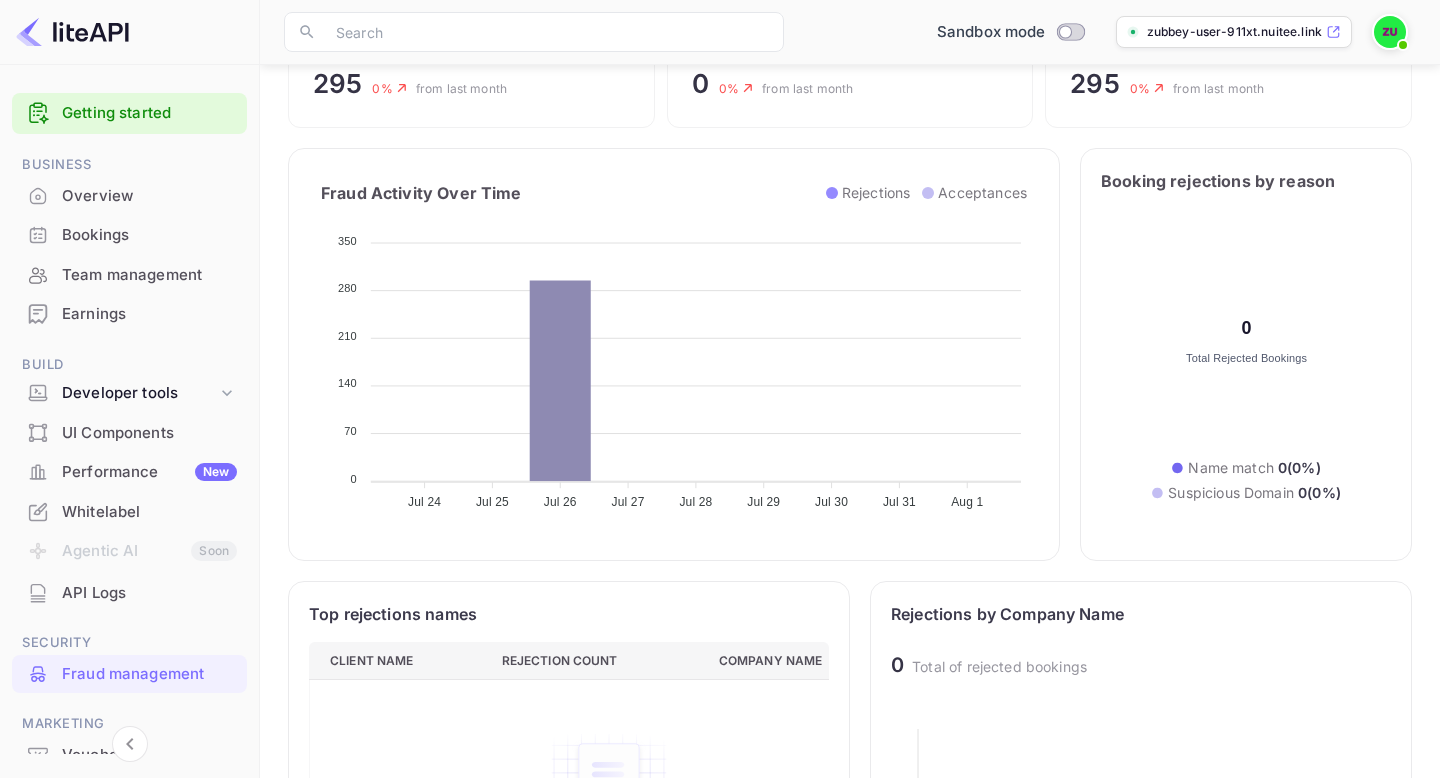 scroll, scrollTop: 169, scrollLeft: 0, axis: vertical 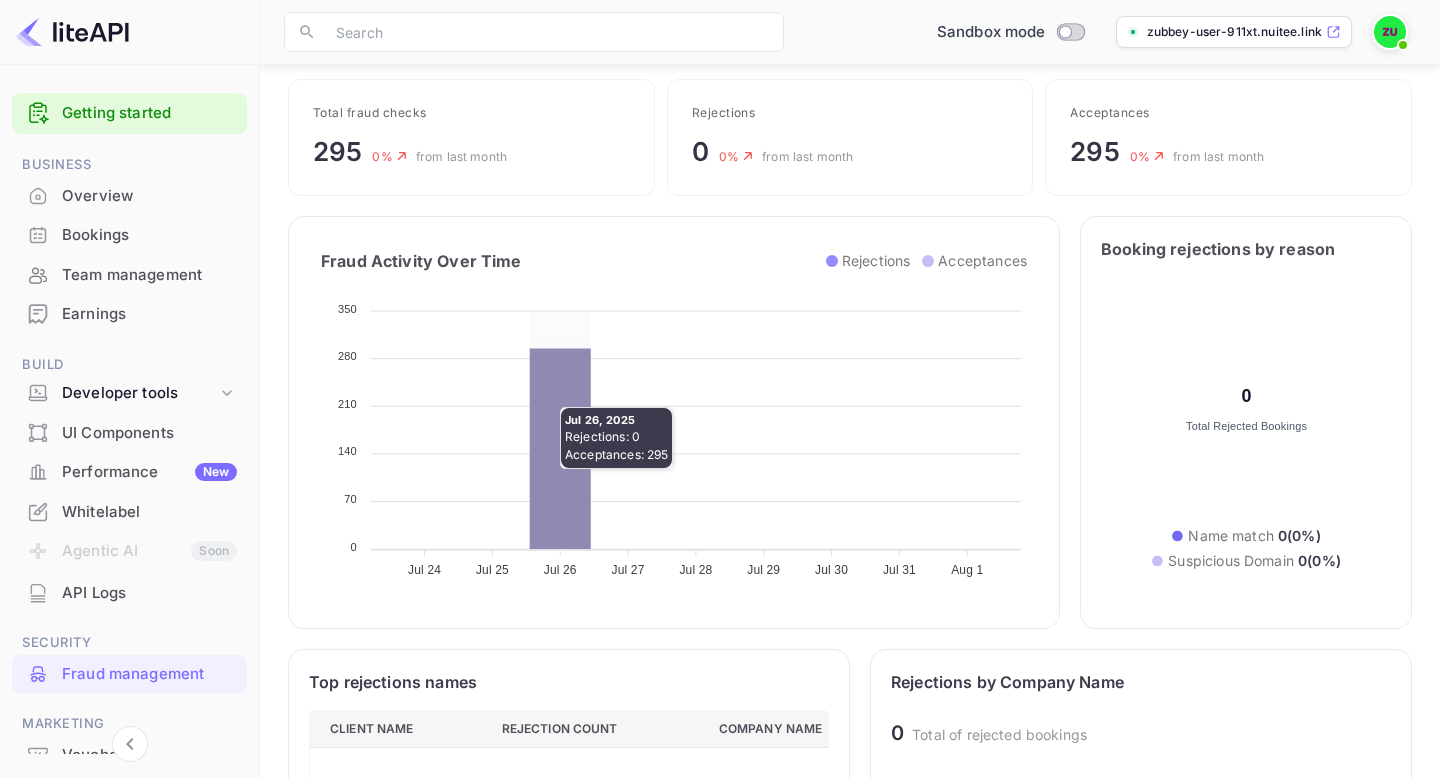 click 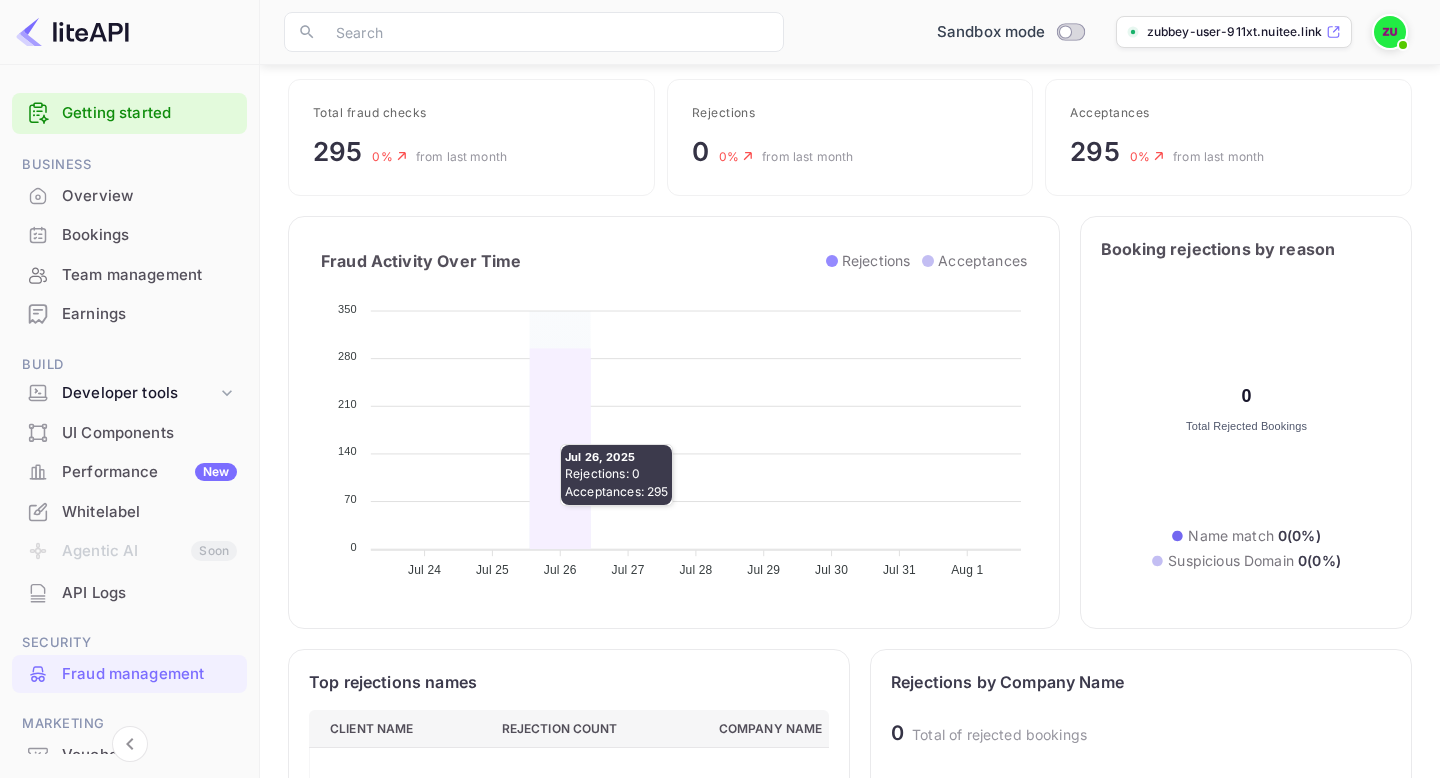 click 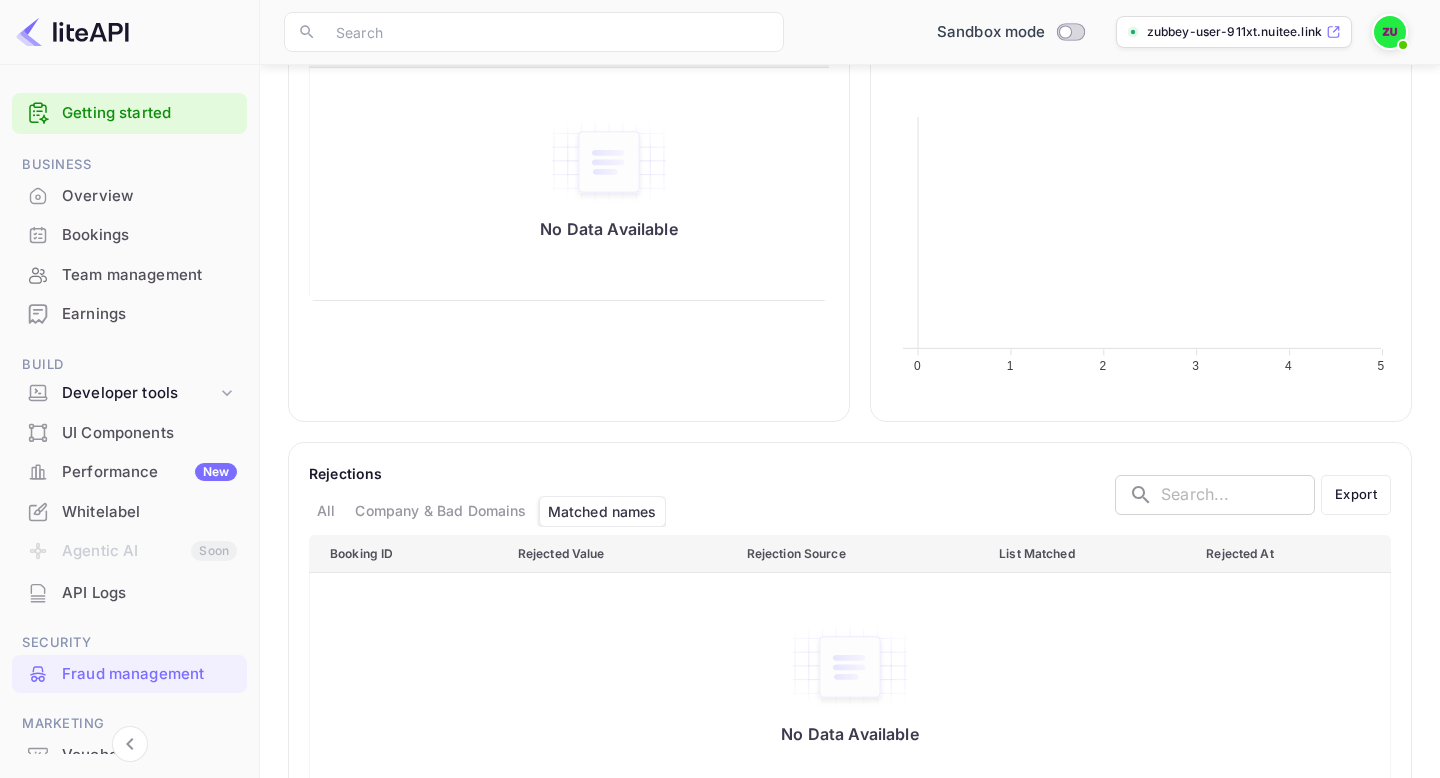 scroll, scrollTop: 807, scrollLeft: 0, axis: vertical 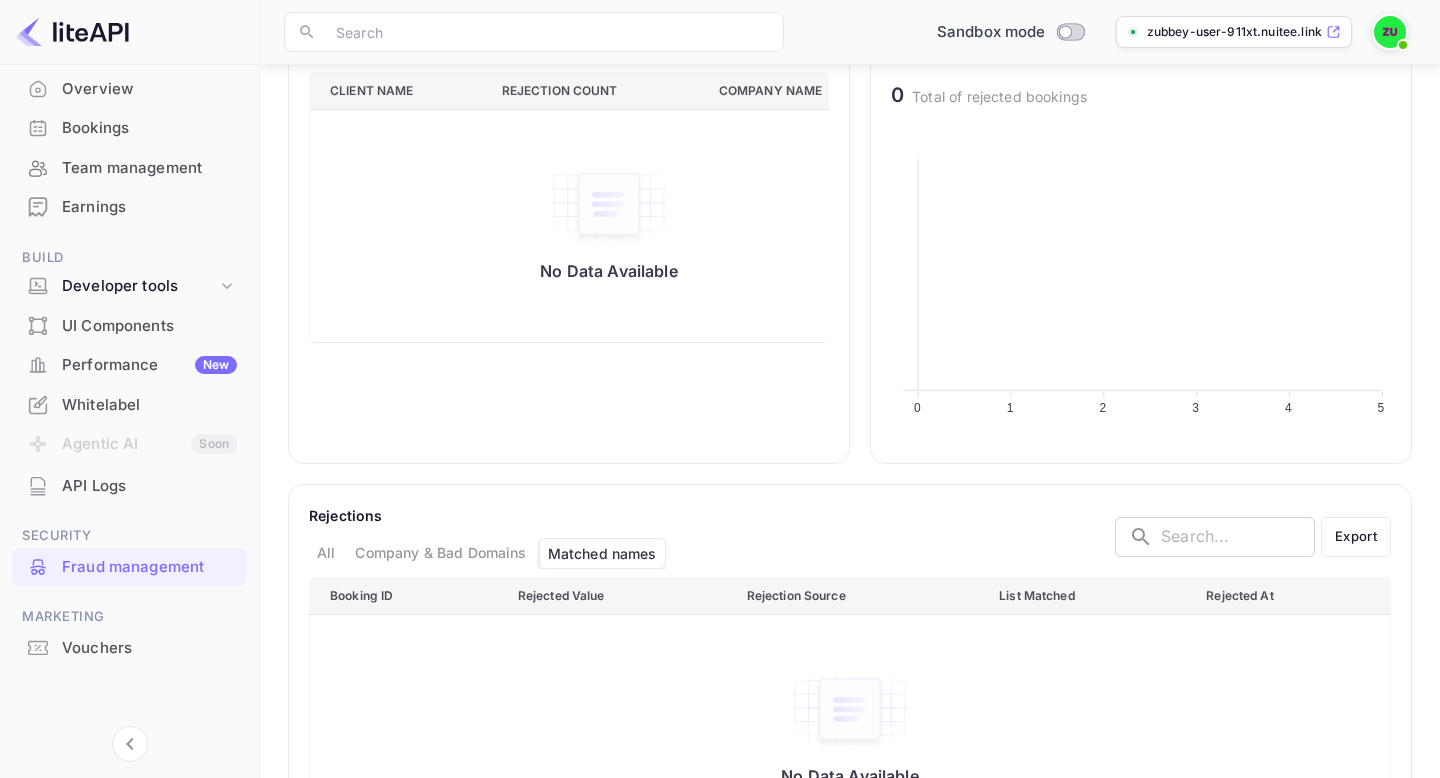 click on "Vouchers" at bounding box center [129, 648] 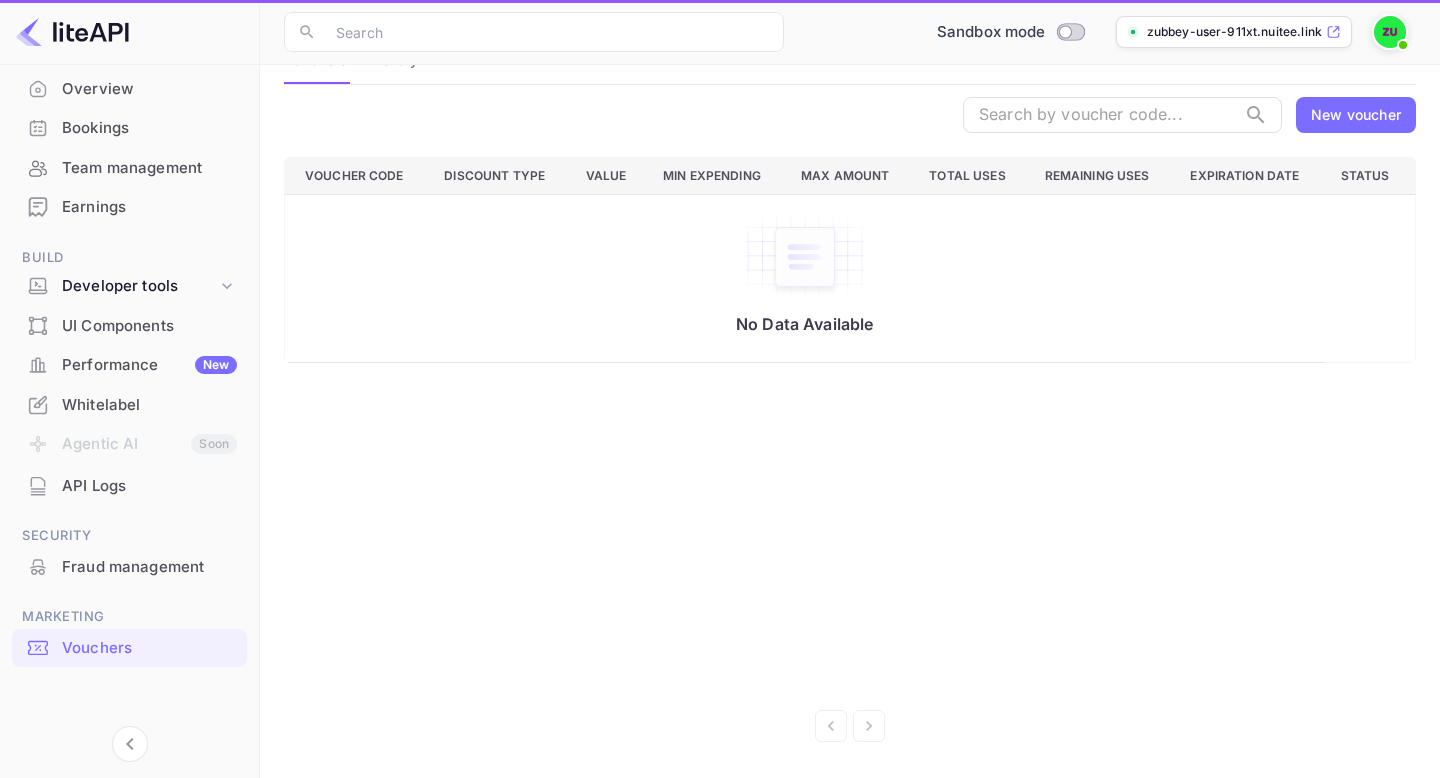 scroll, scrollTop: 0, scrollLeft: 0, axis: both 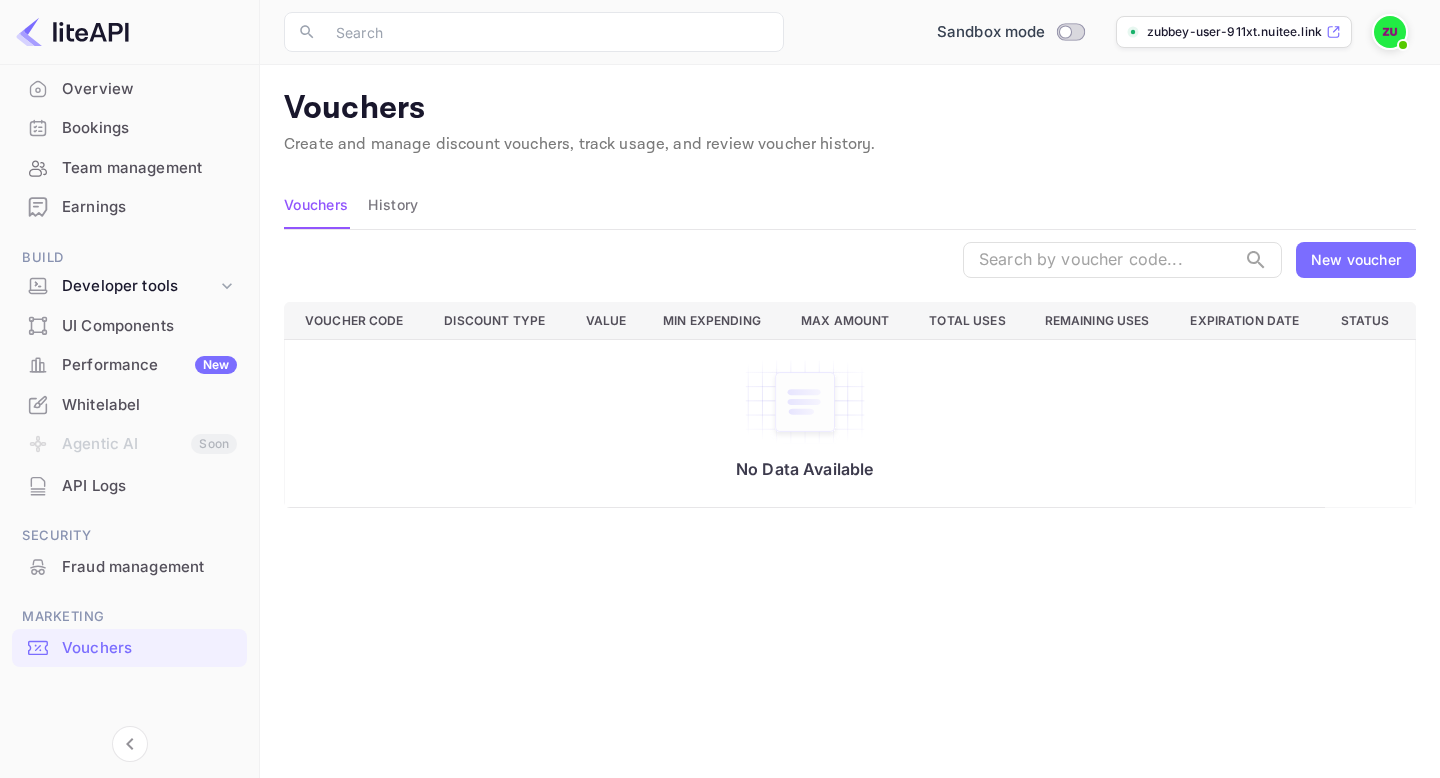 click on "API Logs" at bounding box center (149, 486) 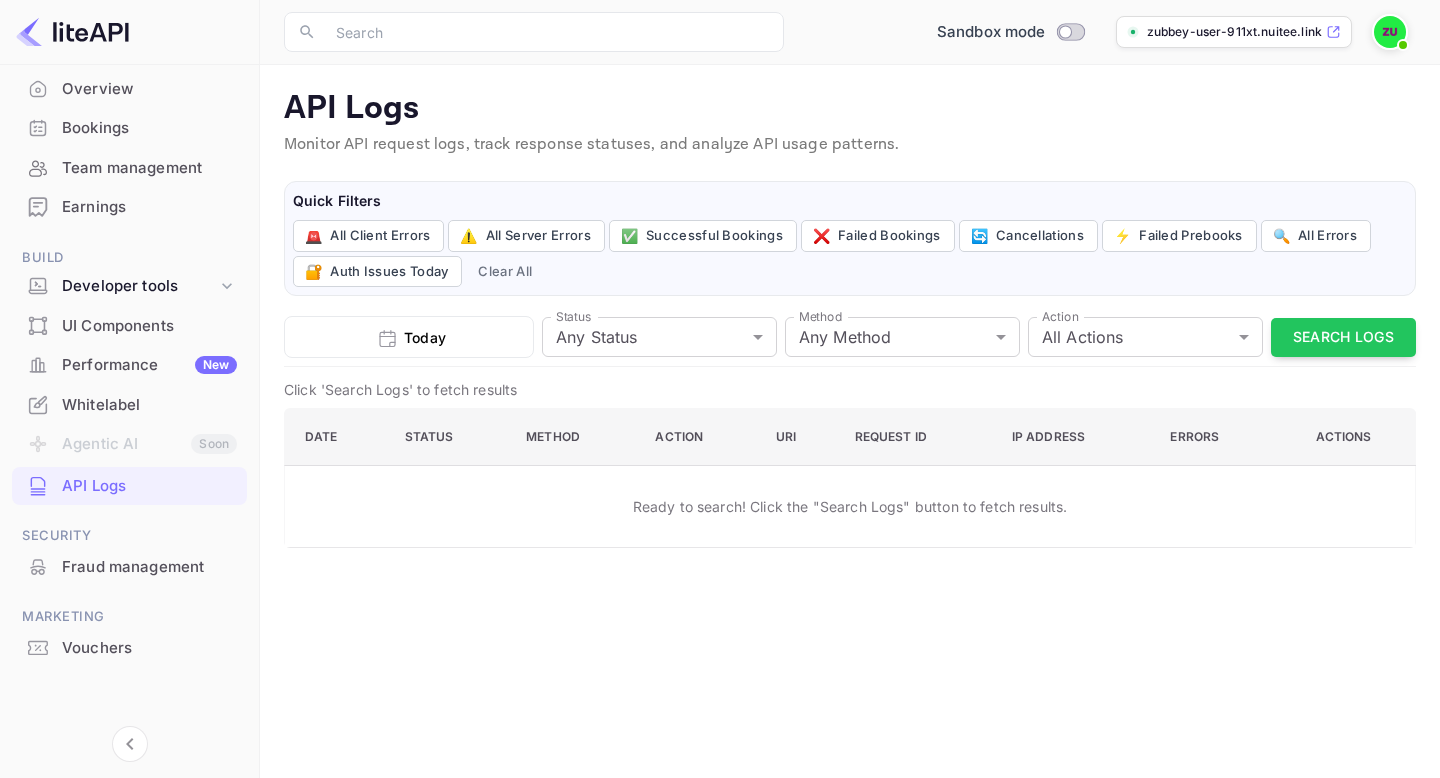 click on "Whitelabel" at bounding box center [149, 405] 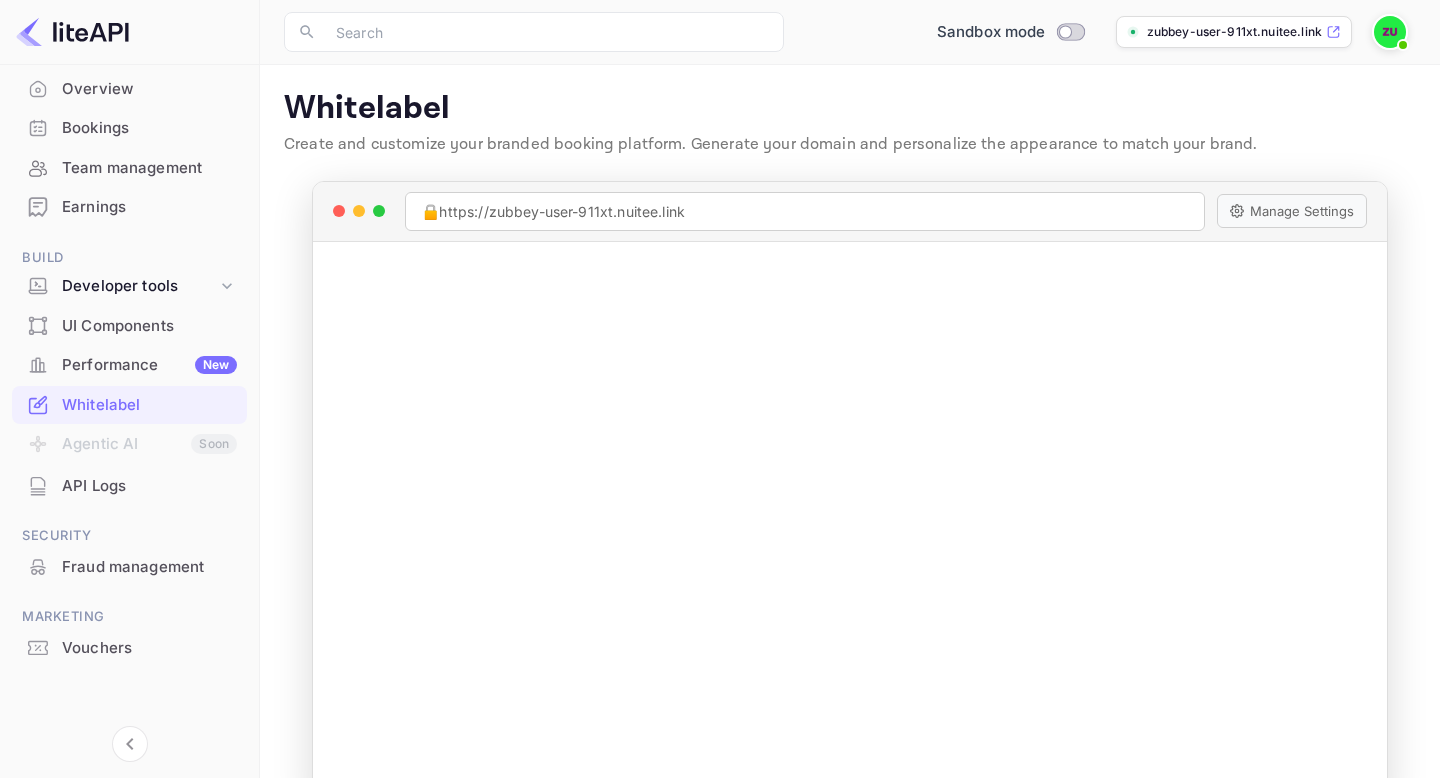 click on "Performance New" at bounding box center (149, 365) 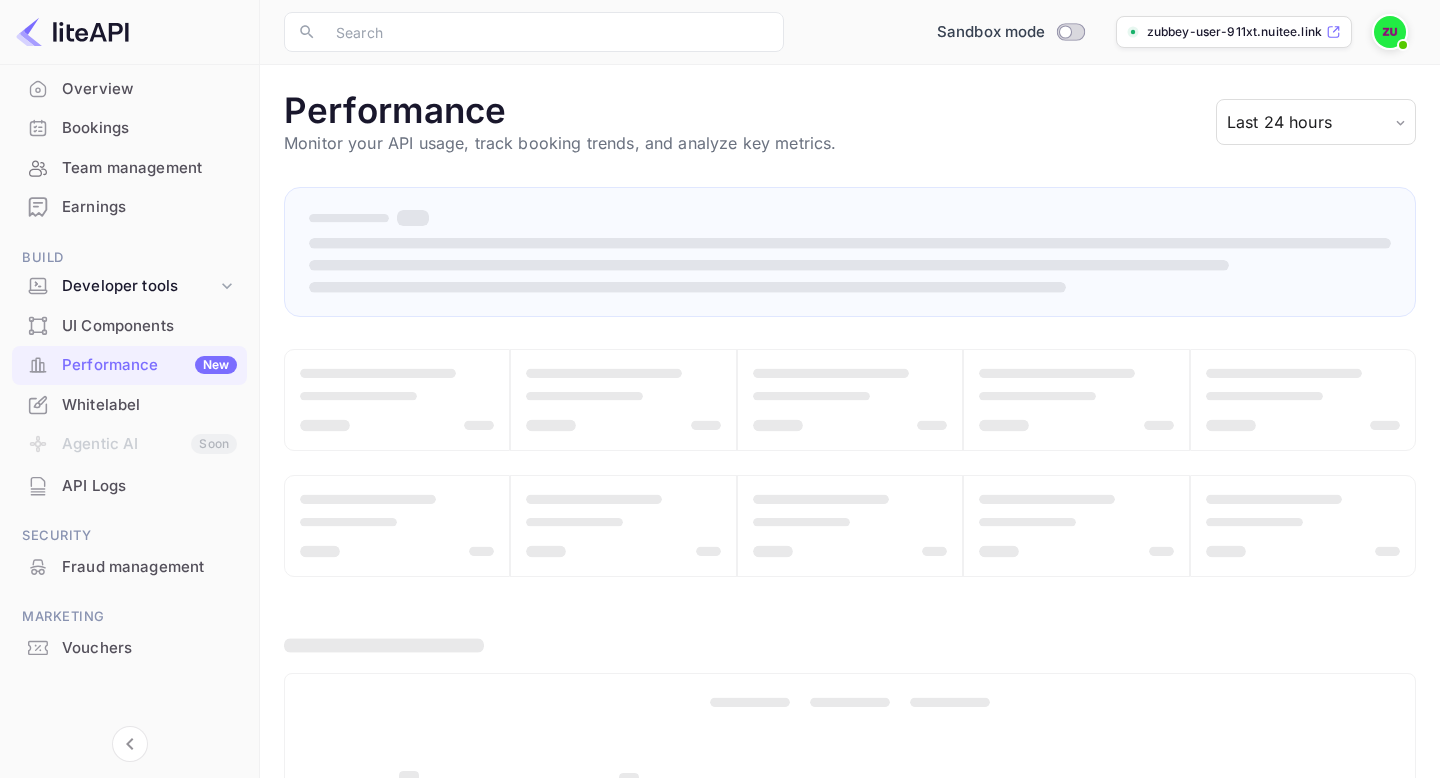 click on "UI Components" at bounding box center (149, 326) 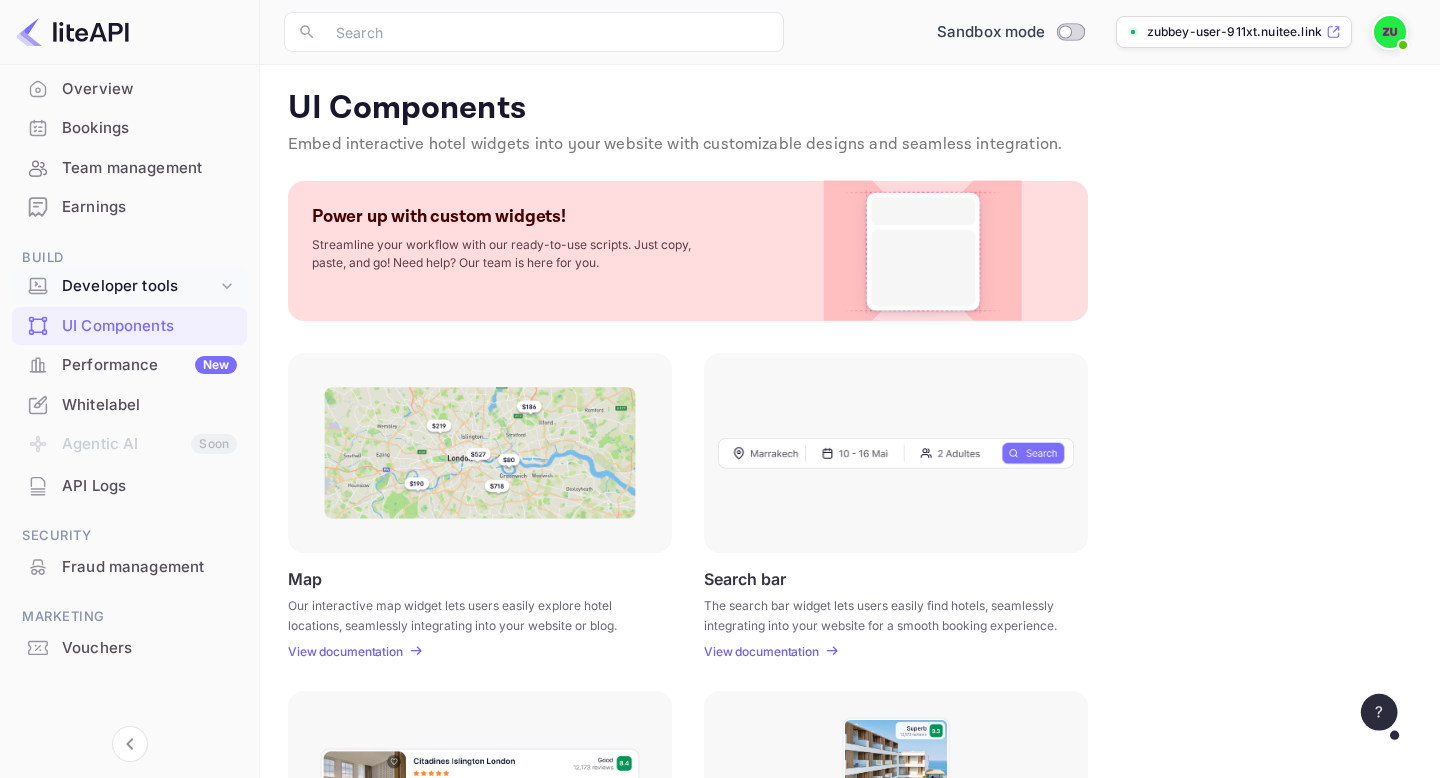 click on "Developer tools" at bounding box center (129, 286) 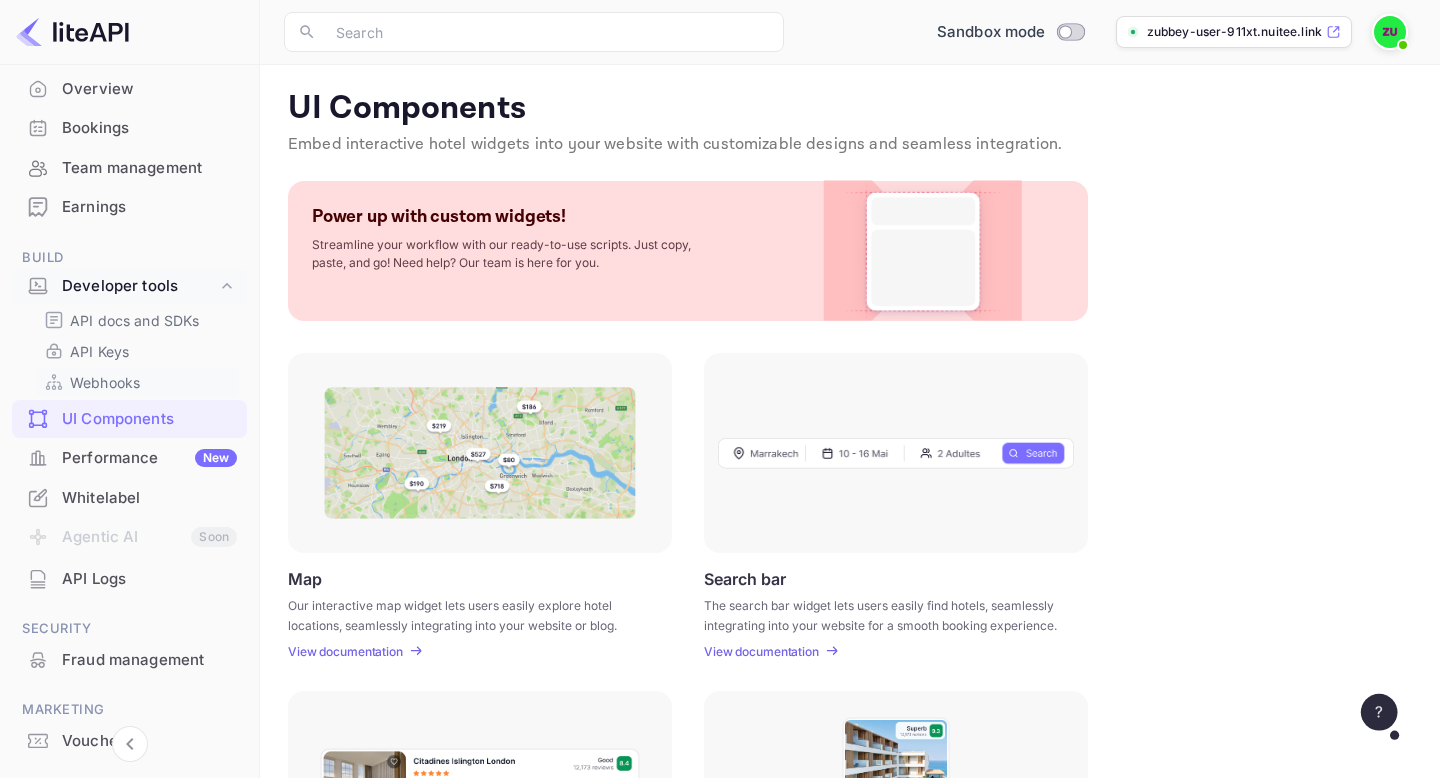 click on "Webhooks" at bounding box center [105, 382] 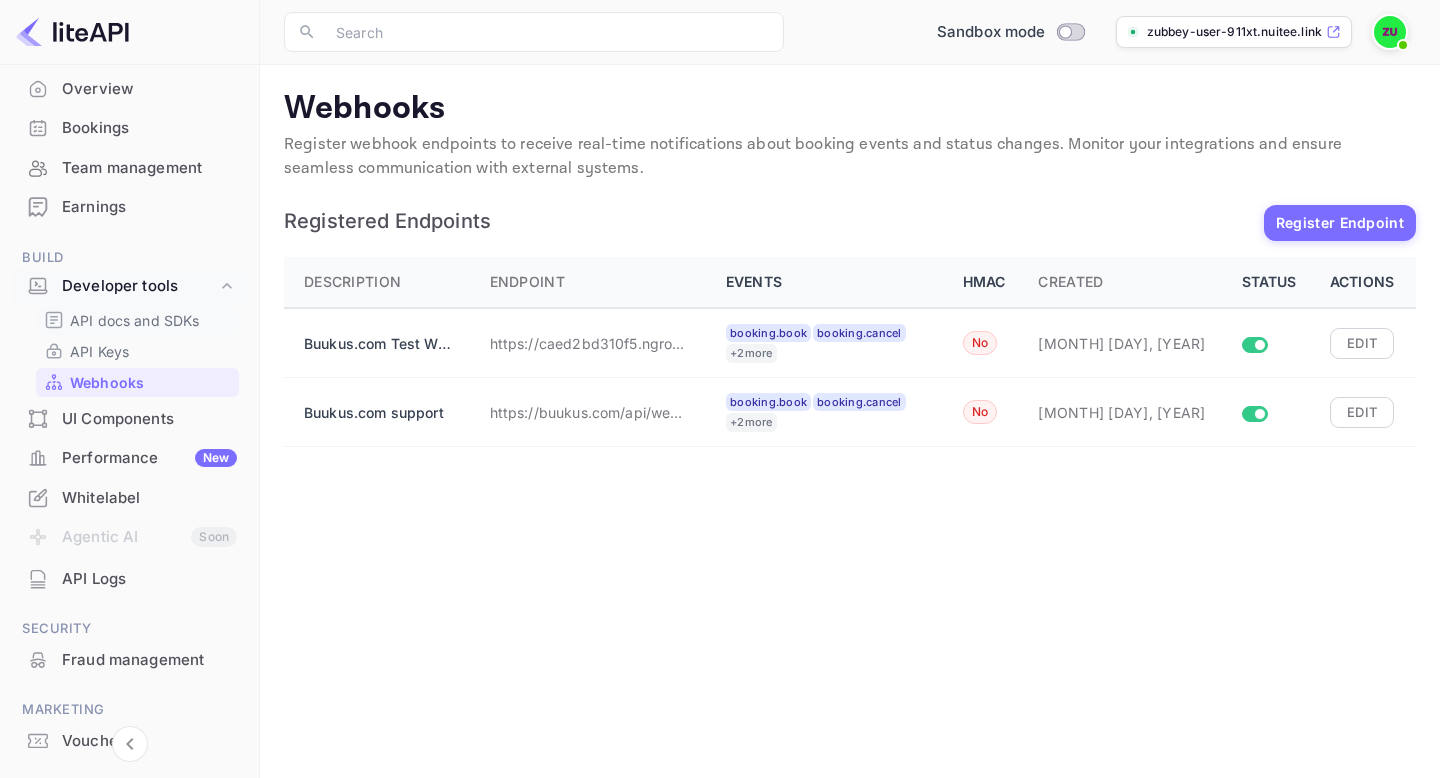 click on "API docs and SDKs" at bounding box center (135, 320) 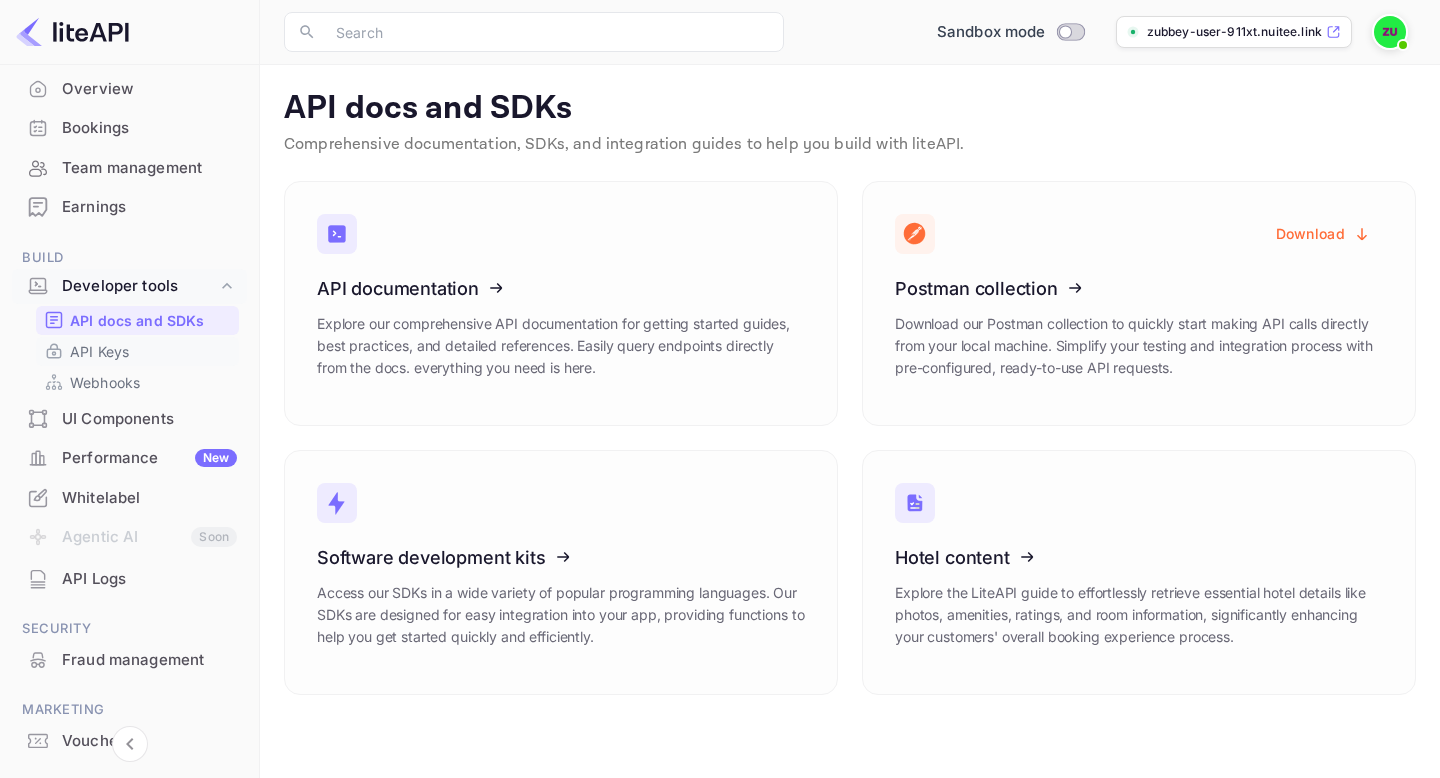 click on "API Keys" at bounding box center [99, 351] 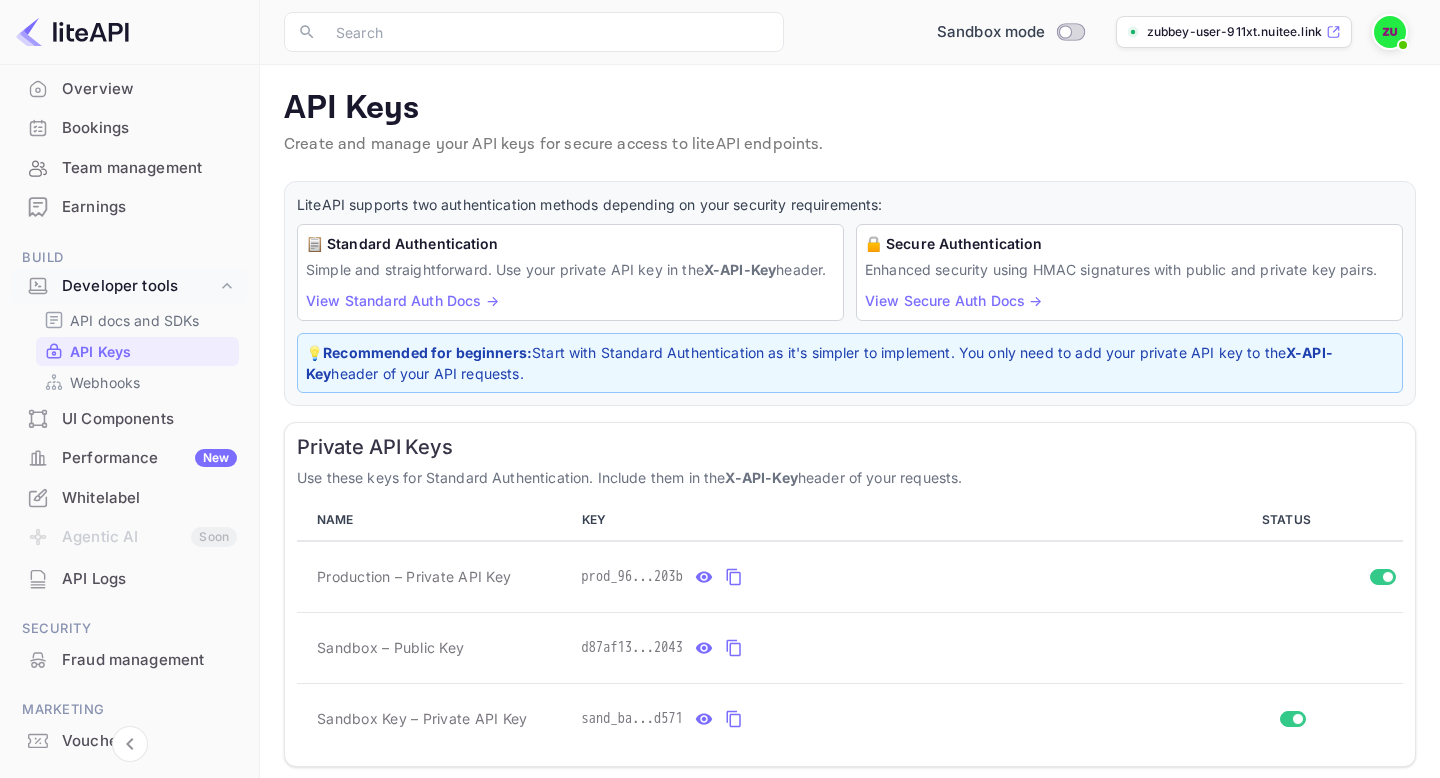 click on "Earnings" at bounding box center (129, 207) 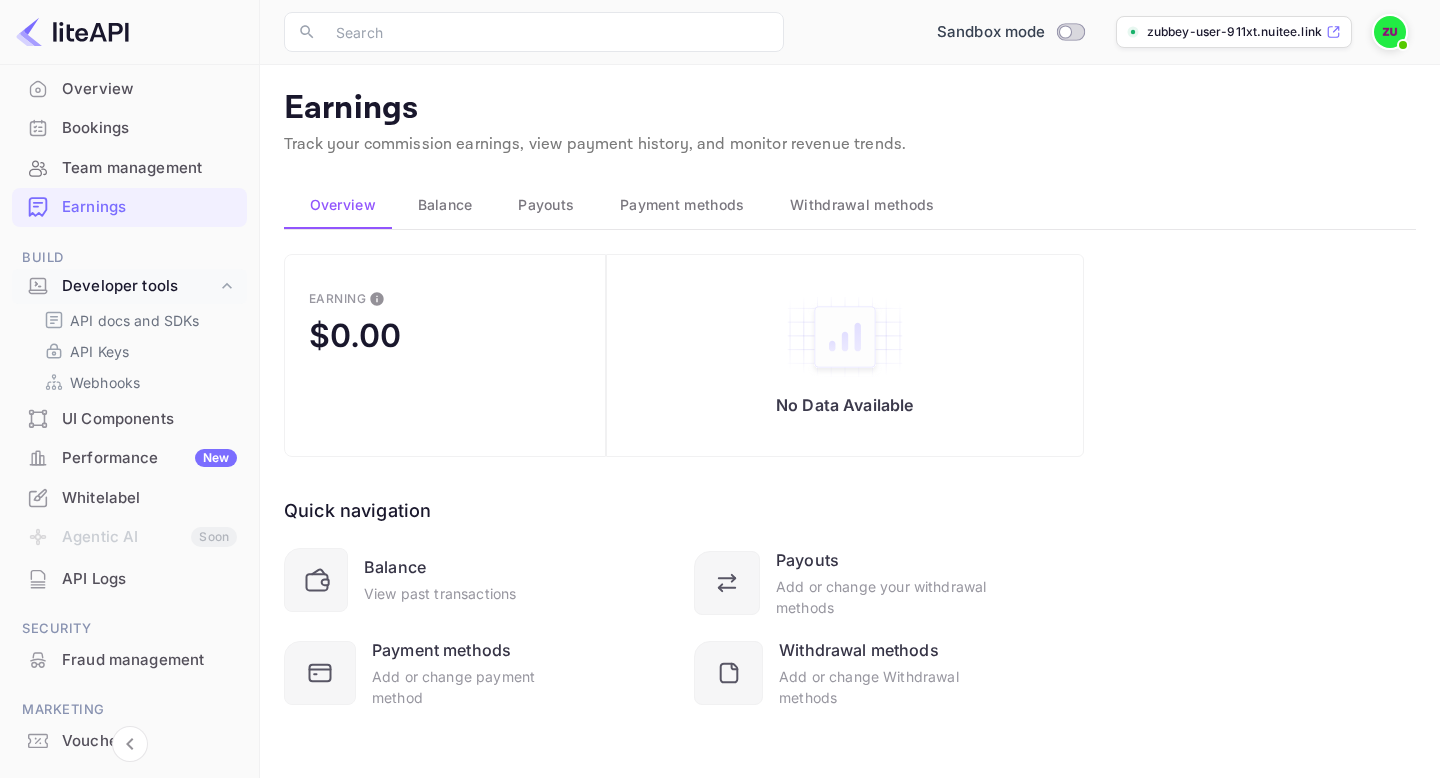 click on "Balance" at bounding box center [445, 205] 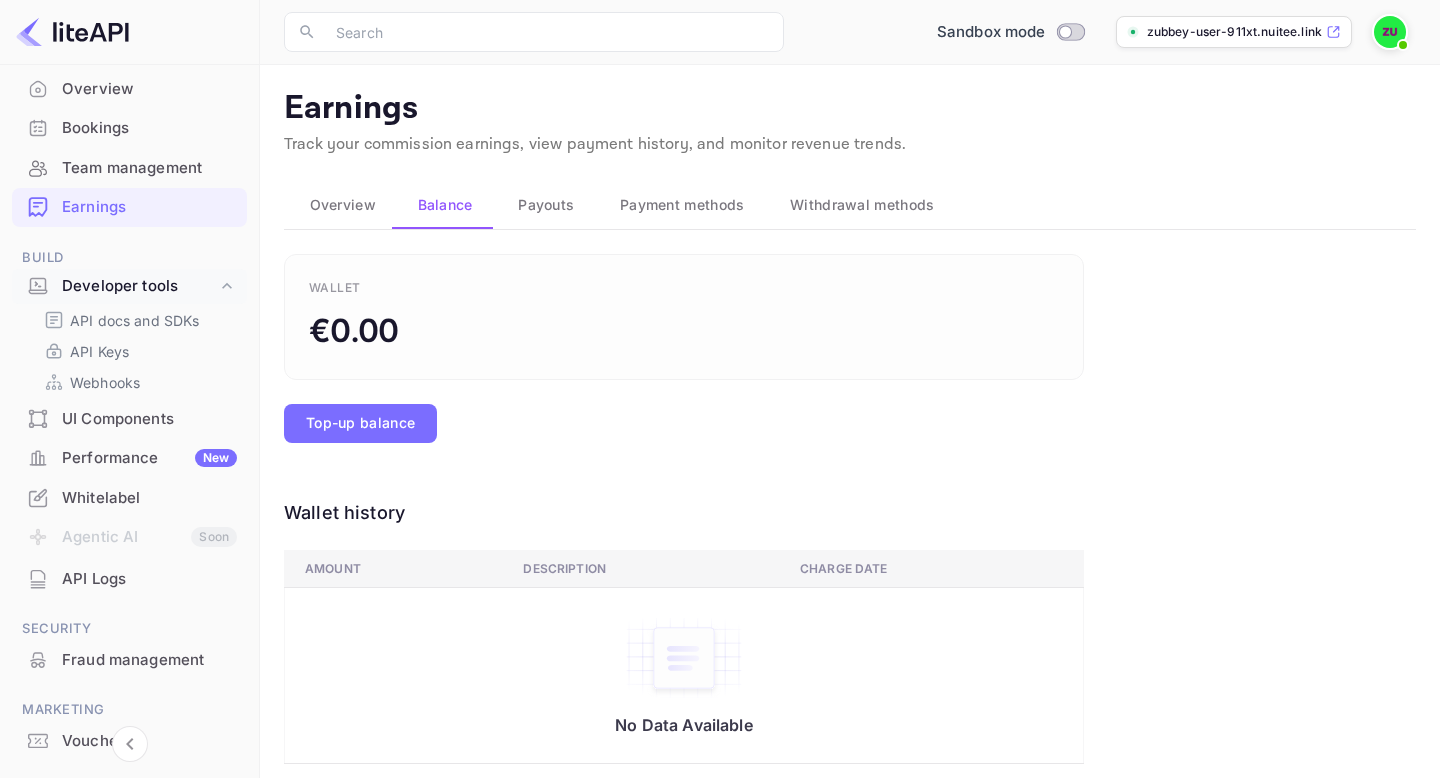 click on "Payouts" at bounding box center (546, 205) 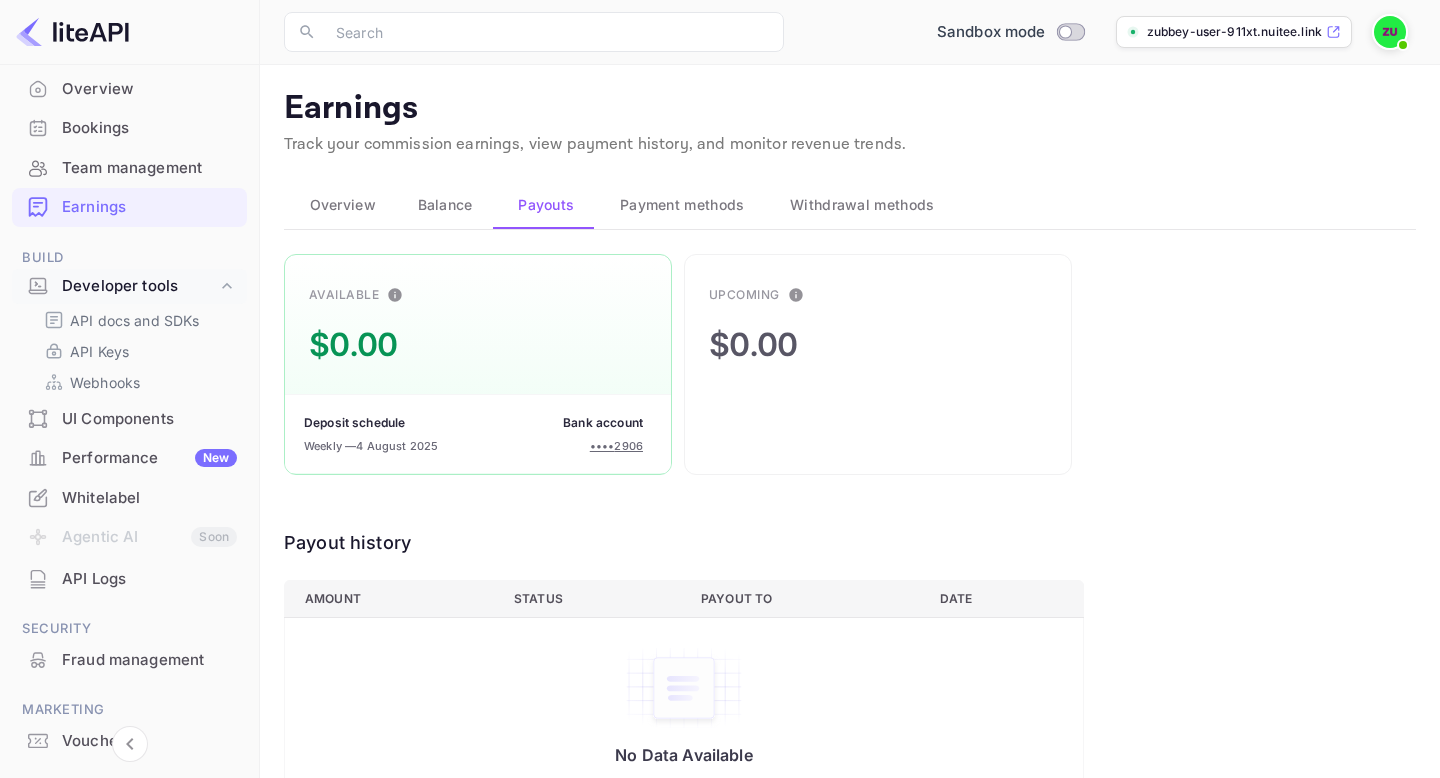click on "Payment methods" at bounding box center (682, 205) 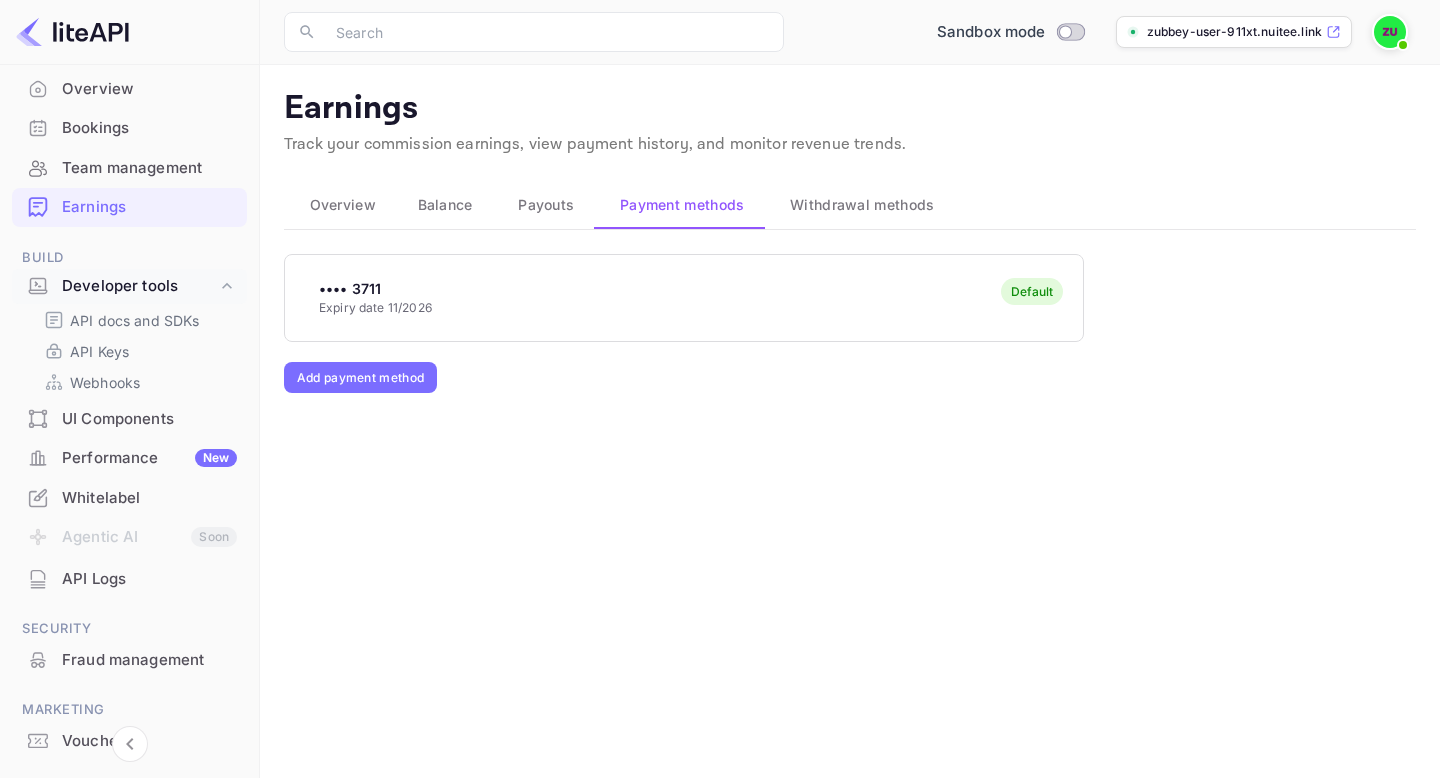 click on "Withdrawal methods" at bounding box center [862, 205] 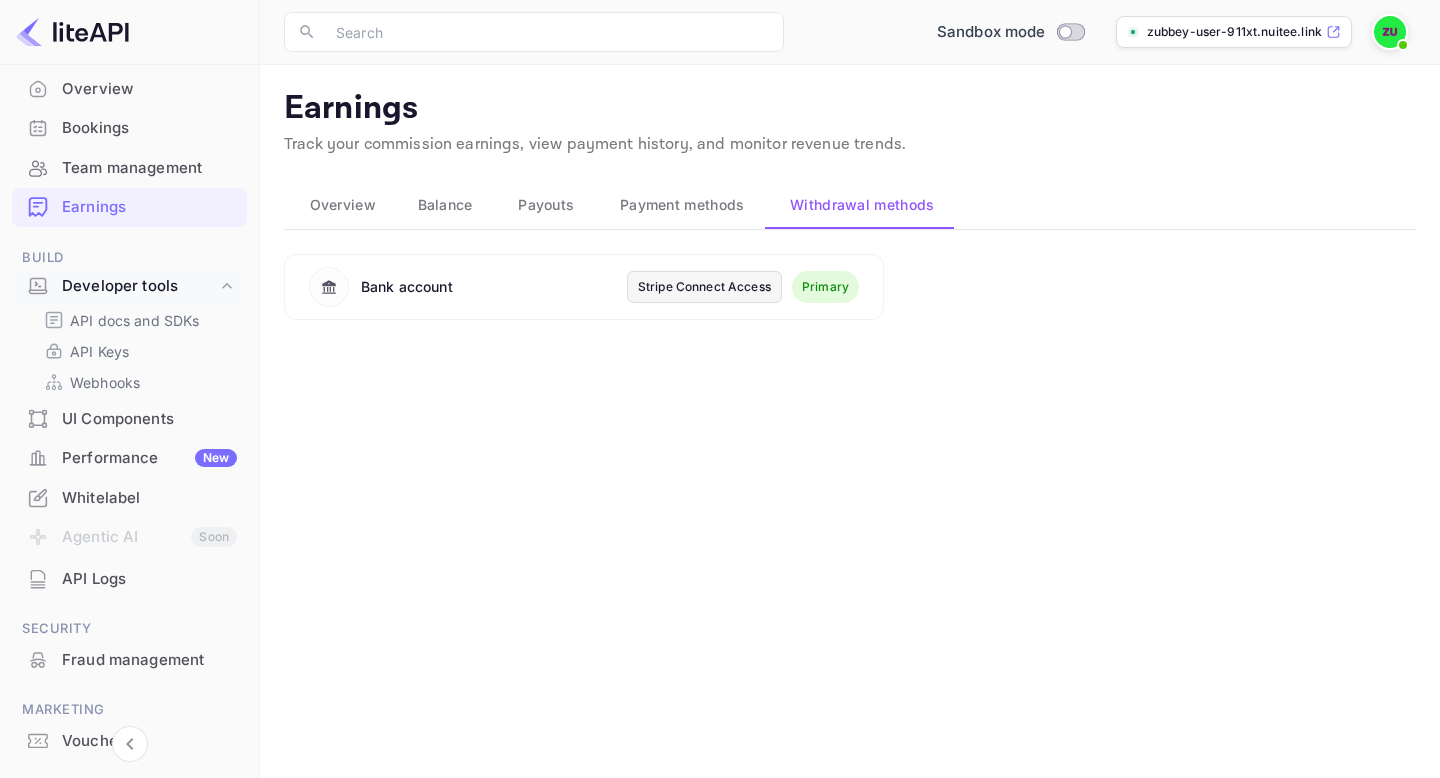 click on "Overview" at bounding box center (343, 205) 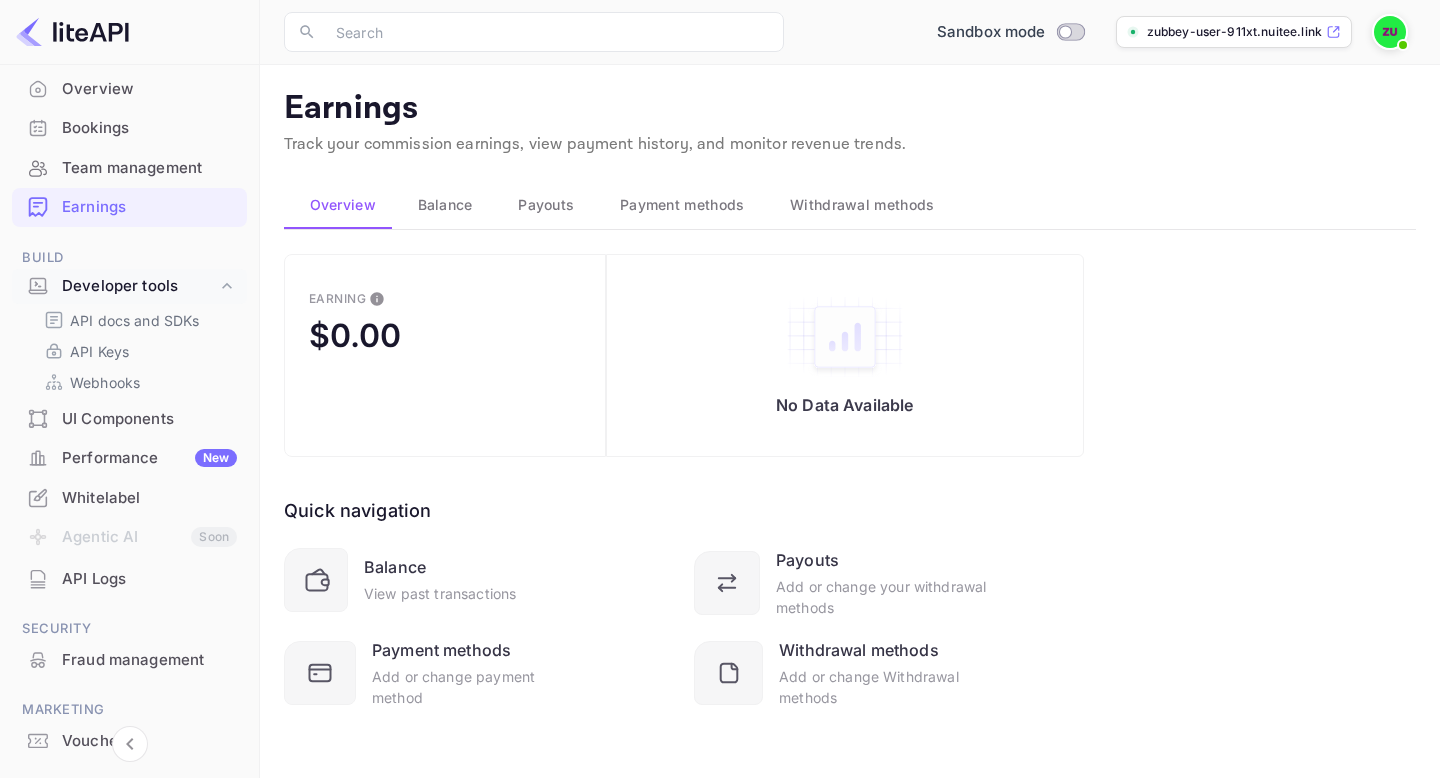 click on "Team management" at bounding box center (129, 168) 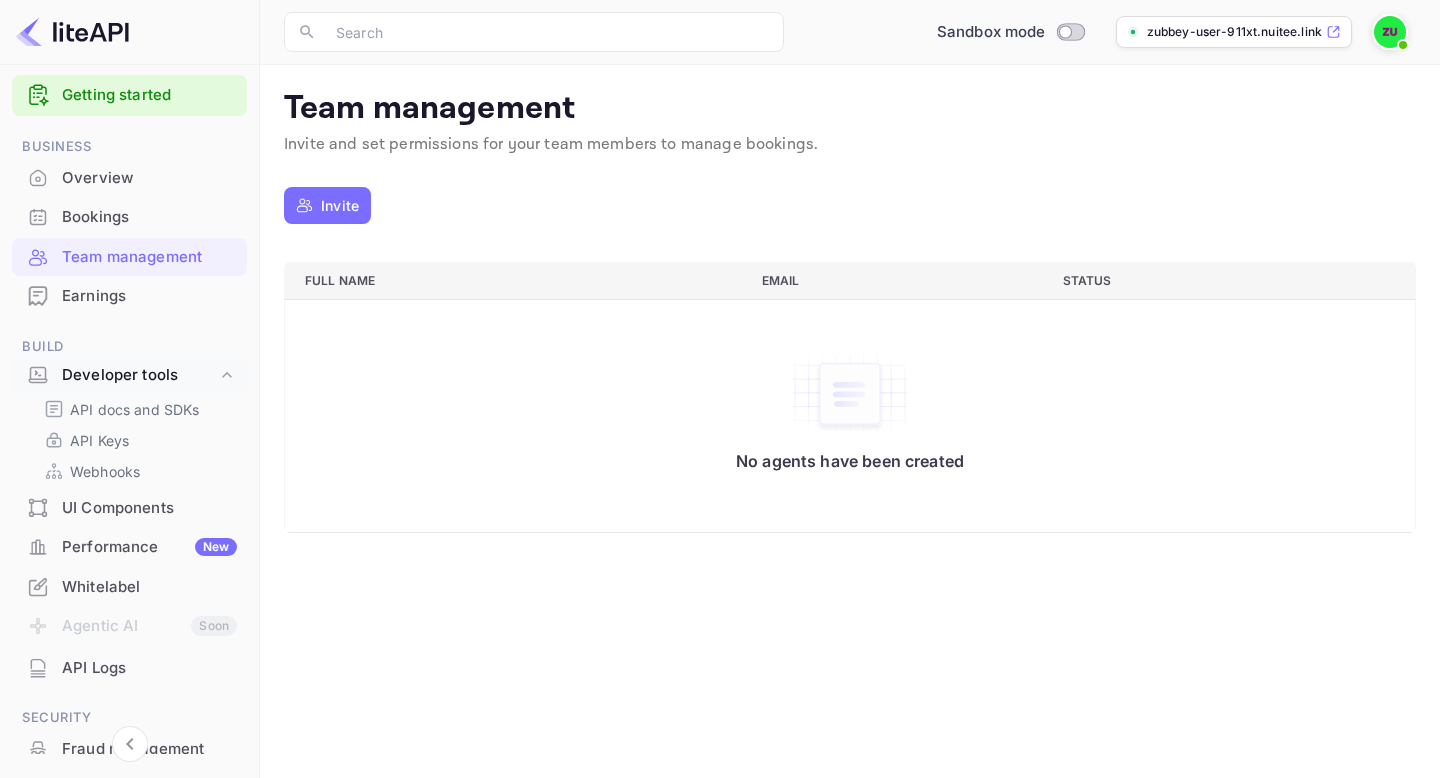 scroll, scrollTop: 15, scrollLeft: 0, axis: vertical 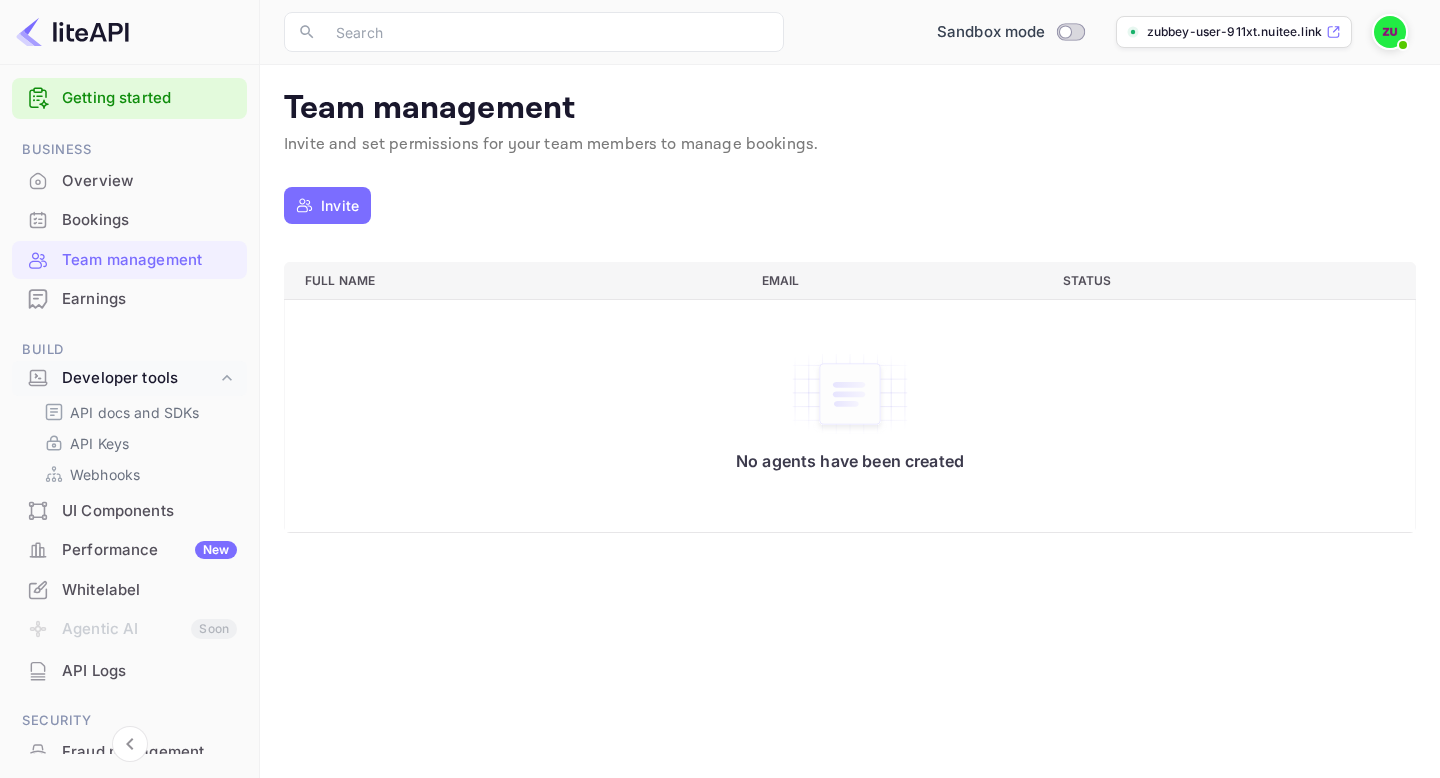 click on "Bookings" at bounding box center (129, 220) 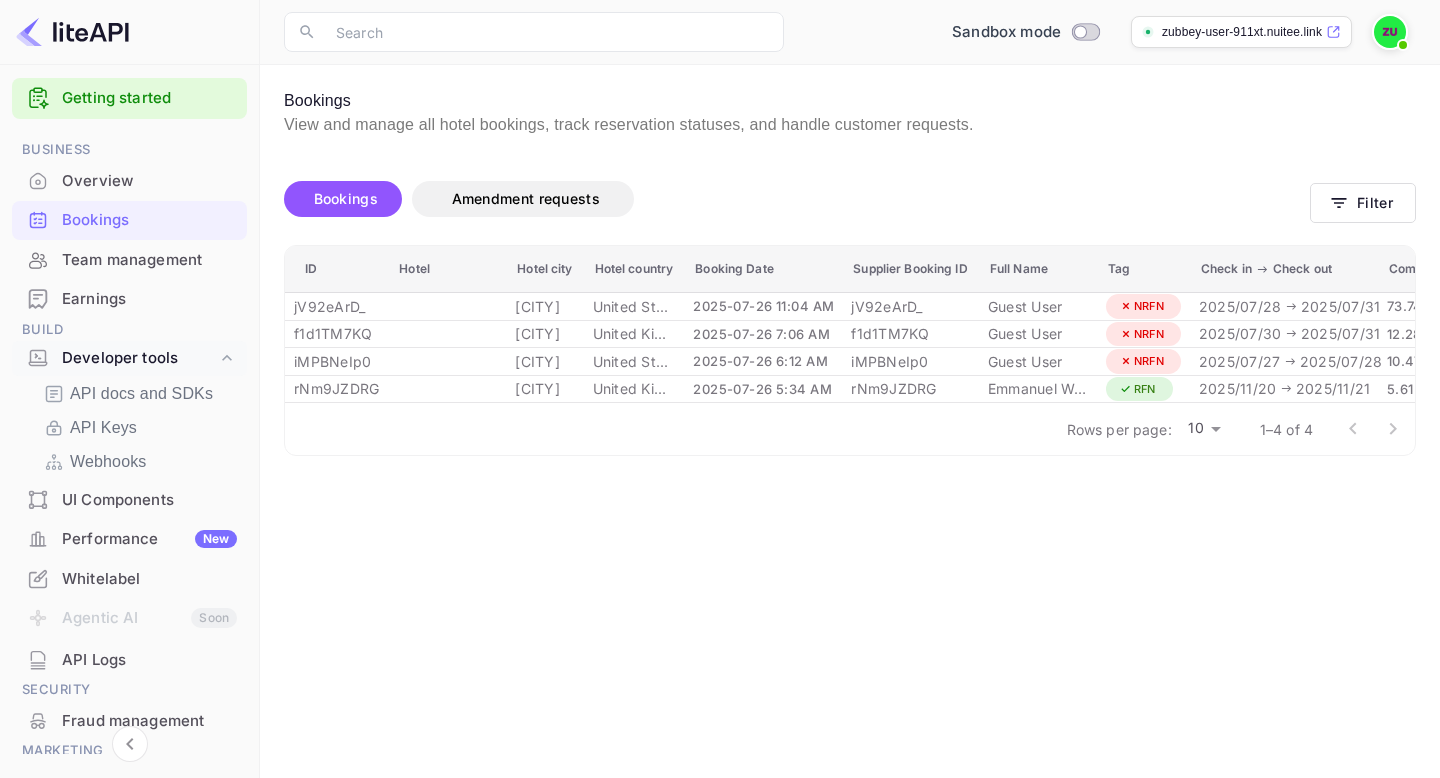 click on "Team management" at bounding box center (149, 260) 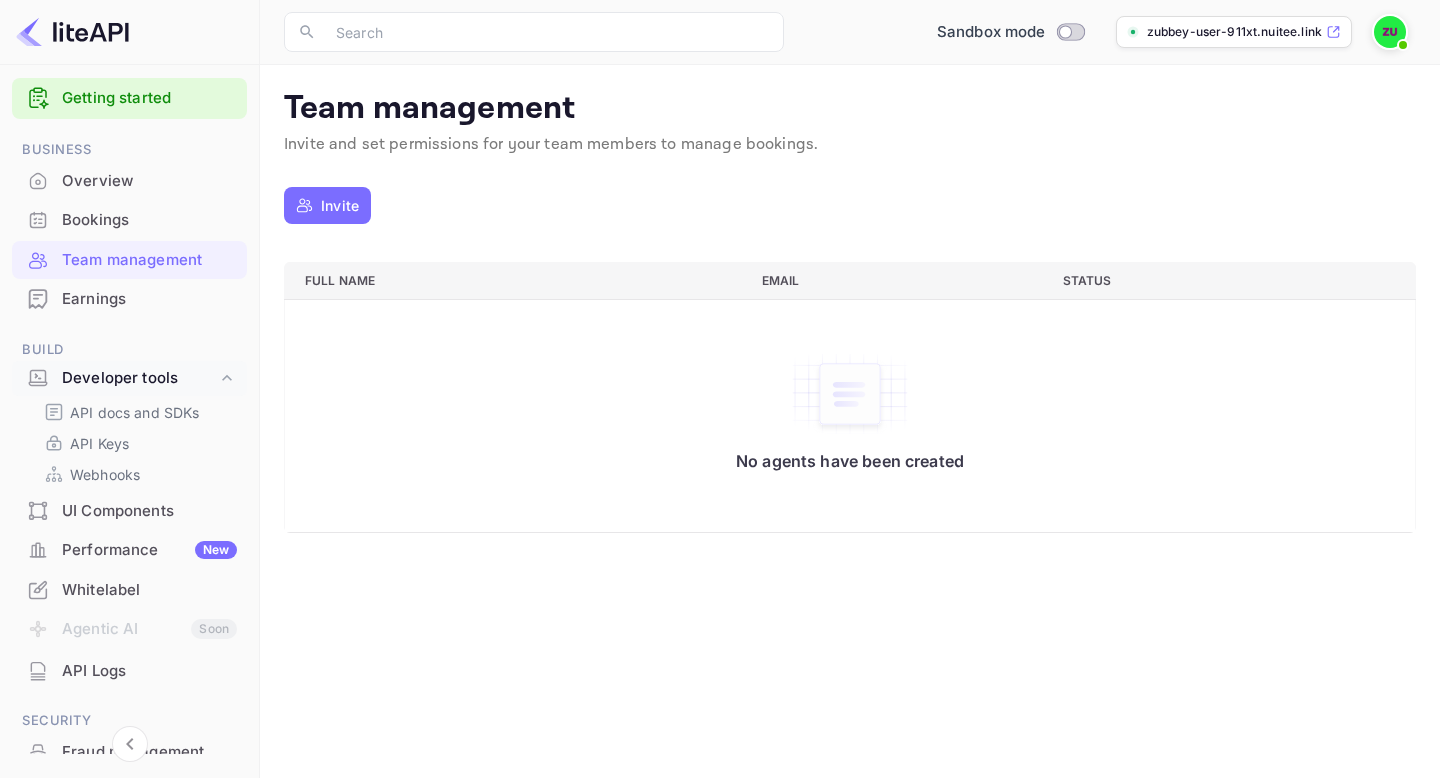 click on "Invite" at bounding box center (340, 205) 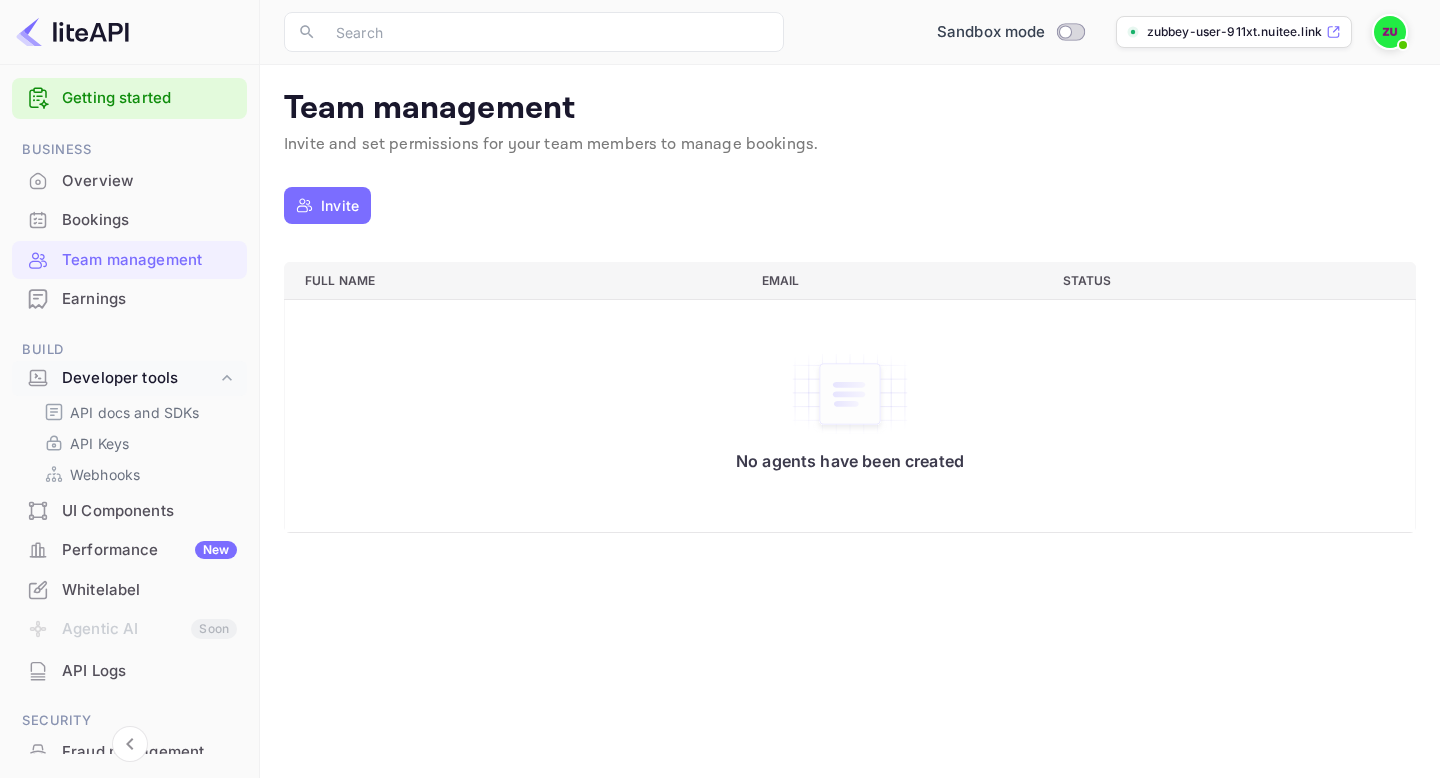 click at bounding box center [741, 982] 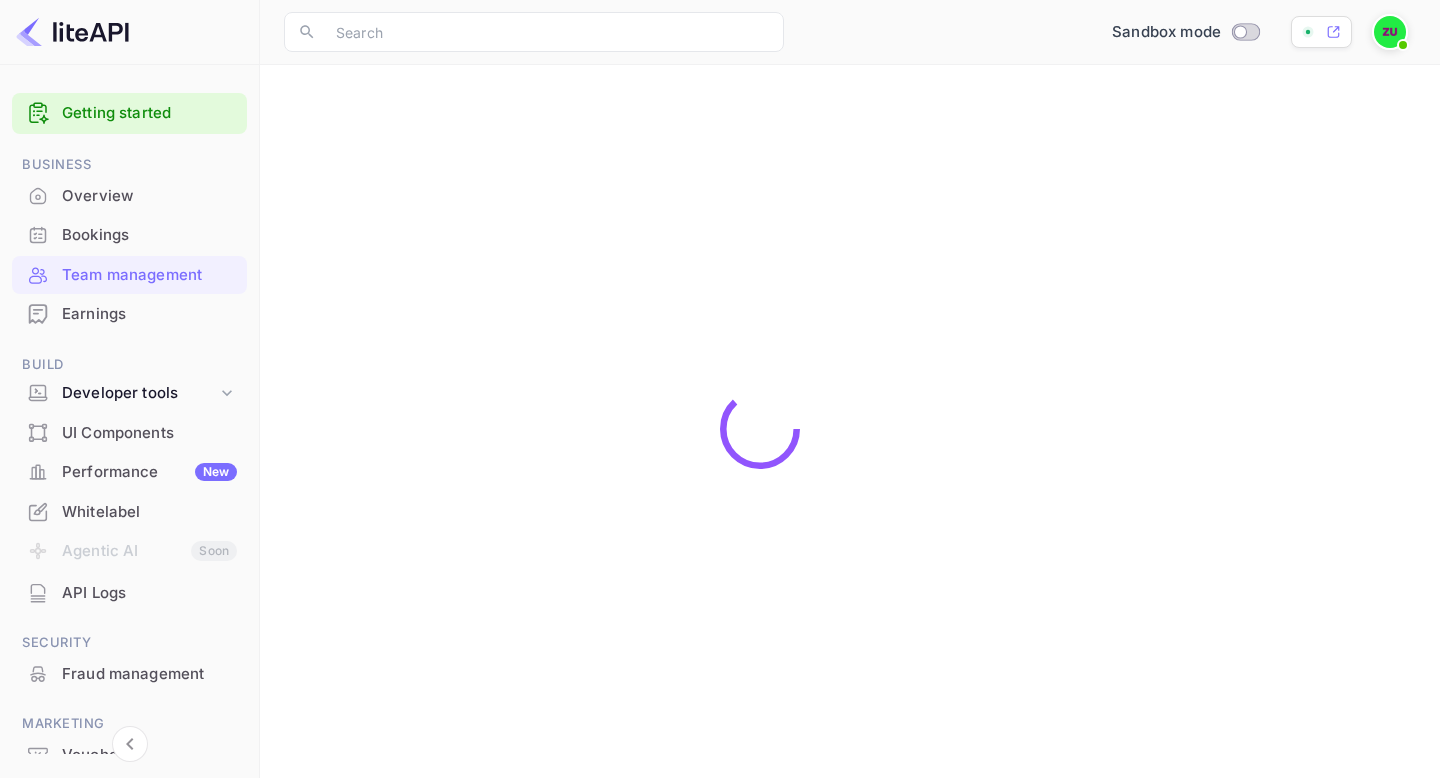scroll, scrollTop: 0, scrollLeft: 0, axis: both 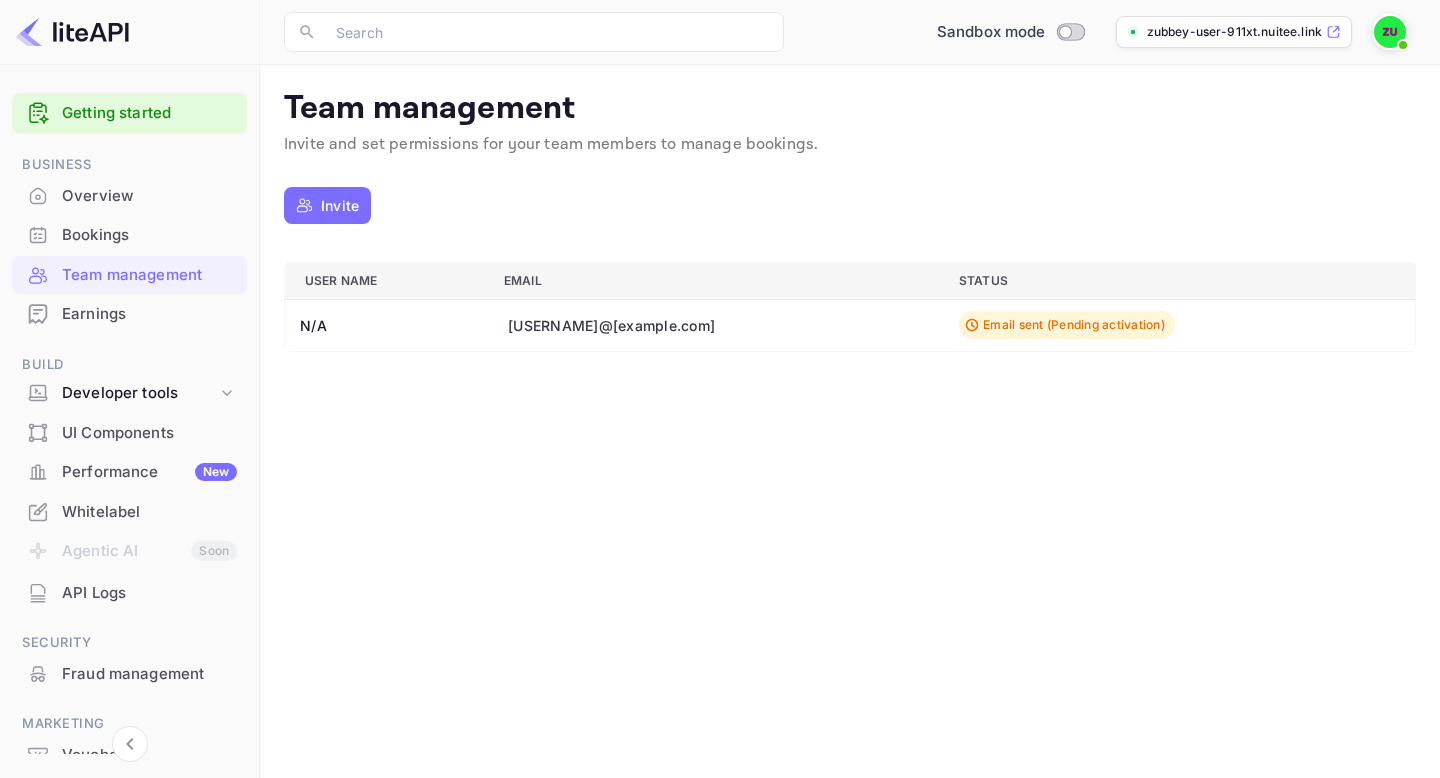 click on "Bookings" at bounding box center [149, 235] 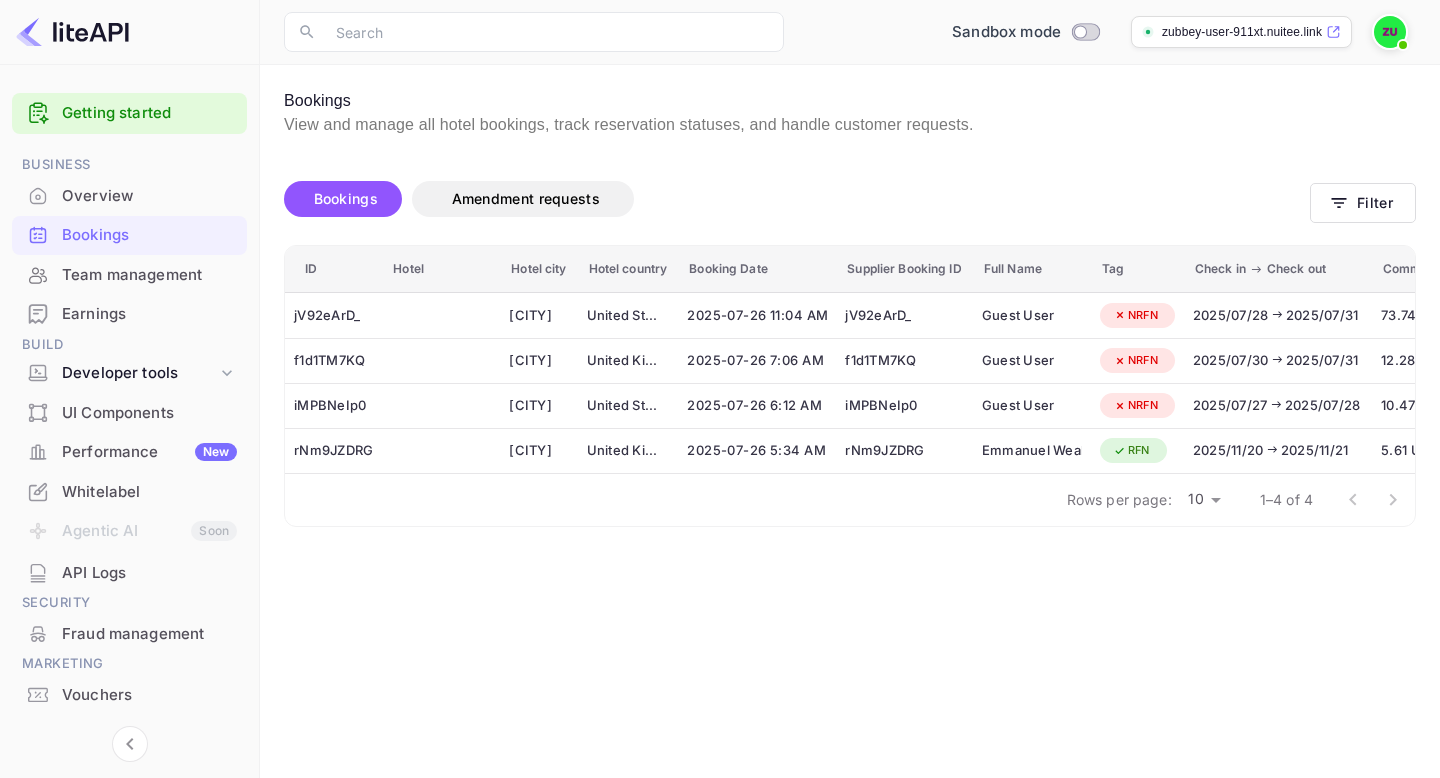 click on "Overview" at bounding box center [149, 196] 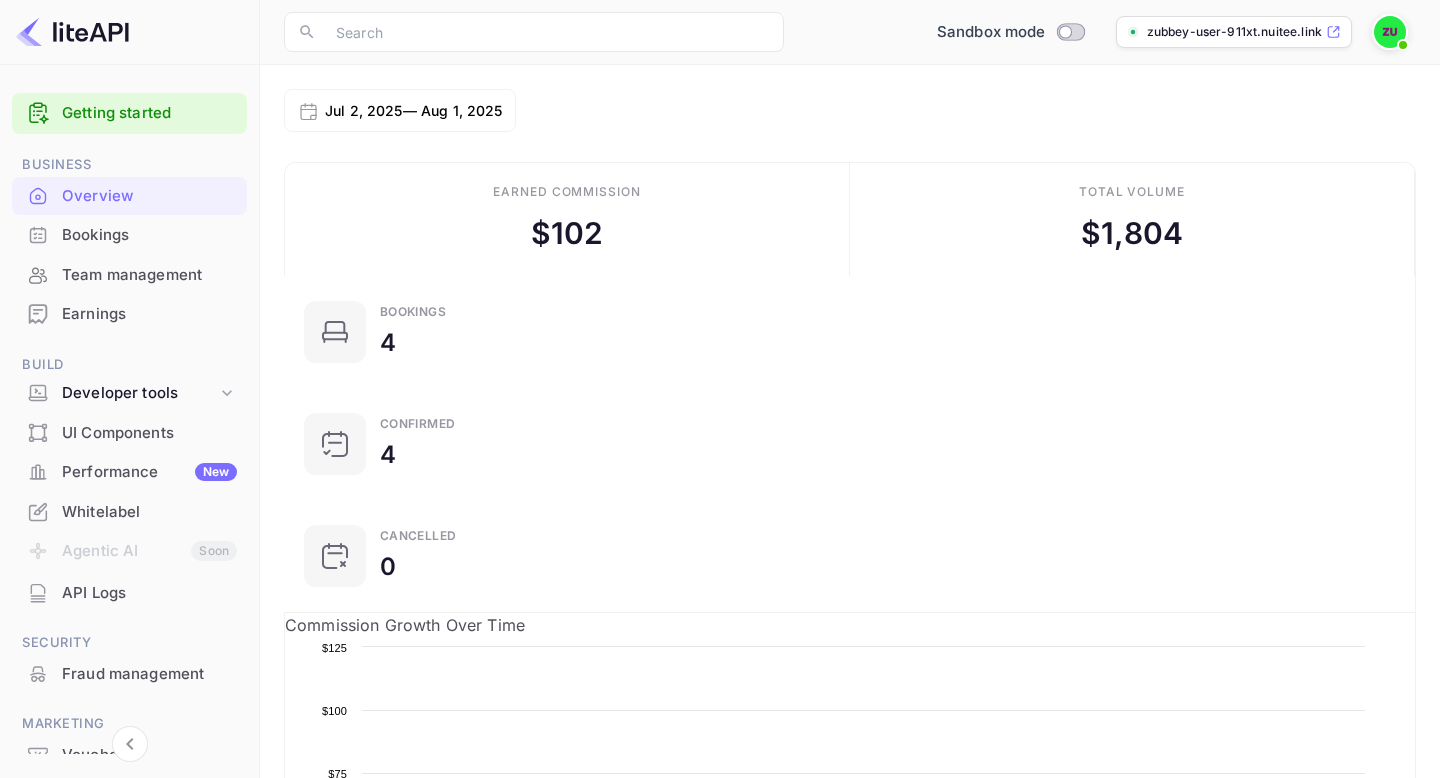 scroll, scrollTop: 1, scrollLeft: 1, axis: both 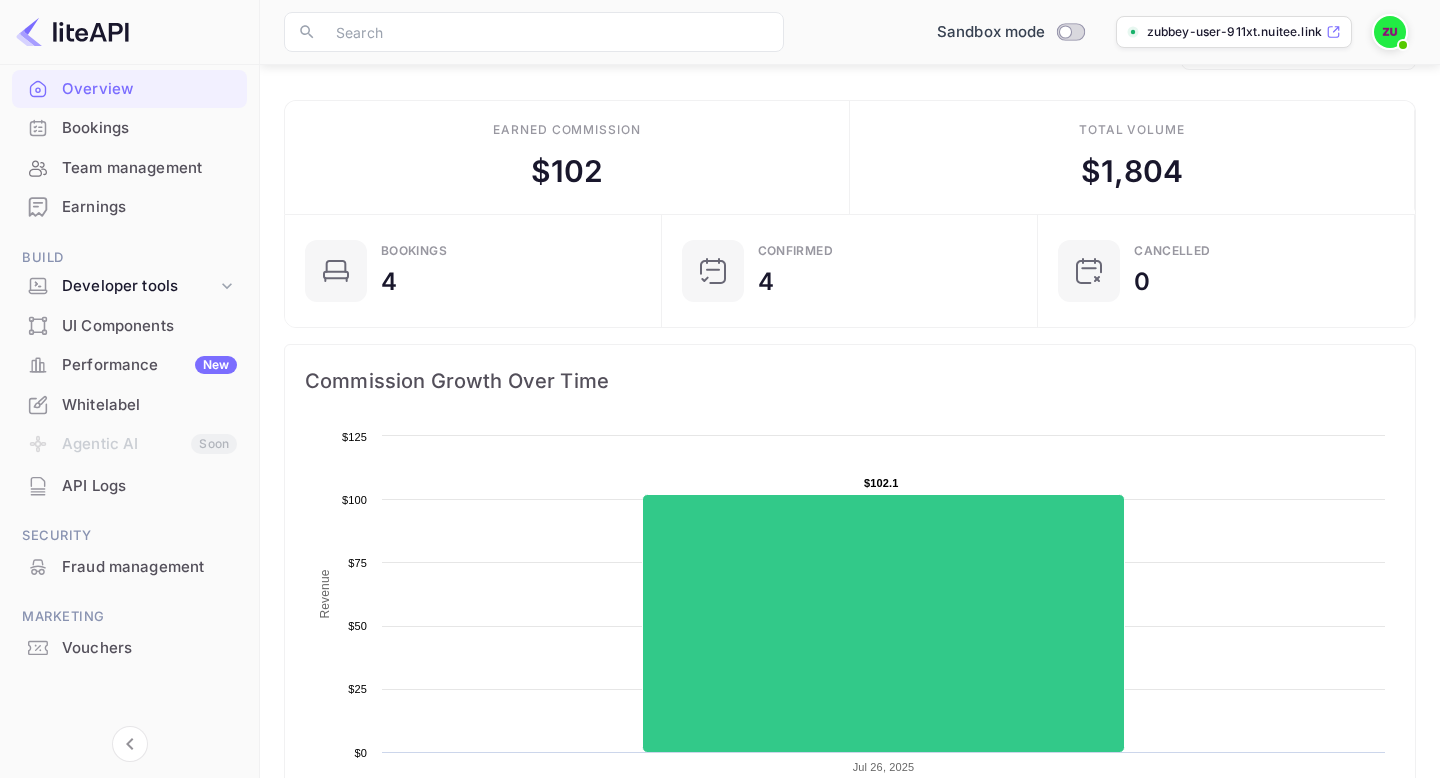click on "Fraud management" at bounding box center (149, 567) 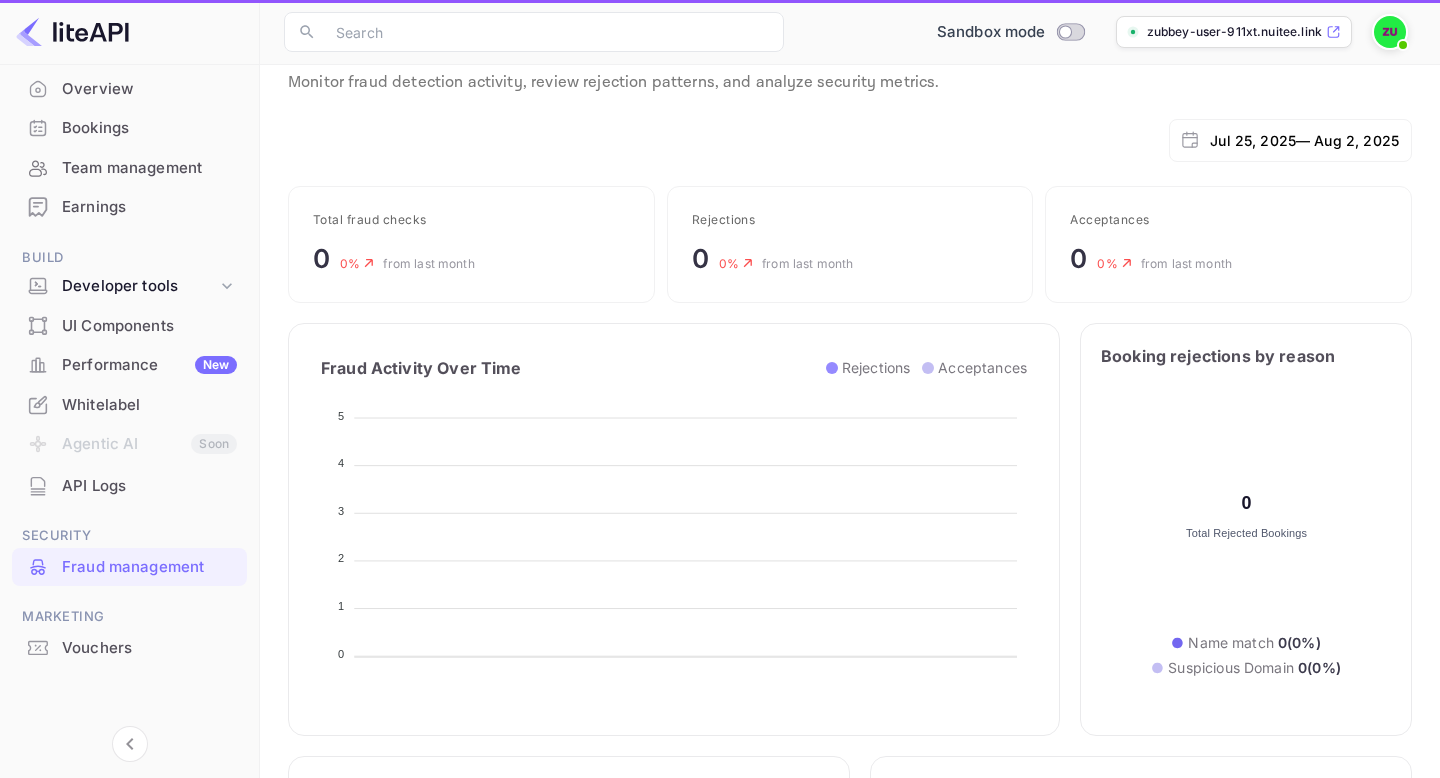 scroll, scrollTop: 0, scrollLeft: 0, axis: both 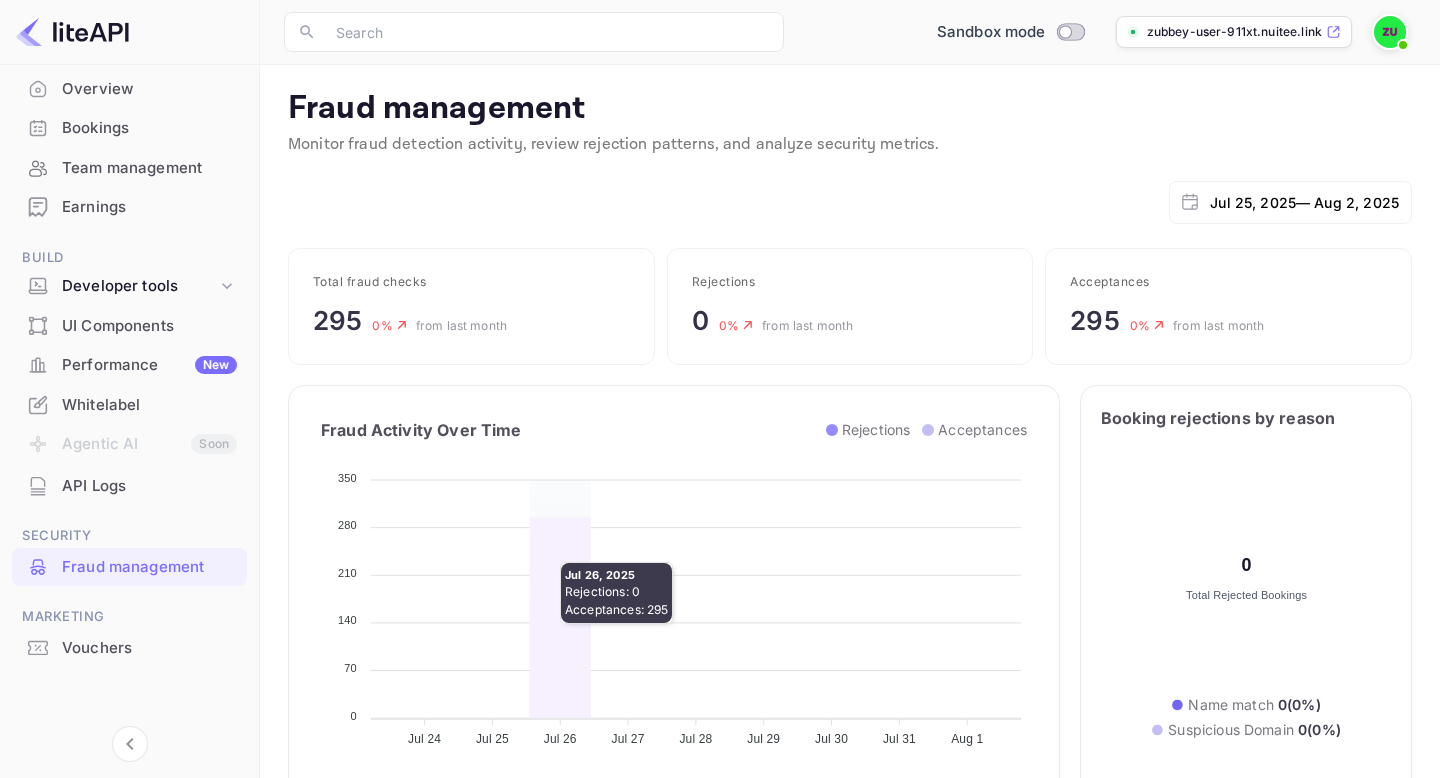 click 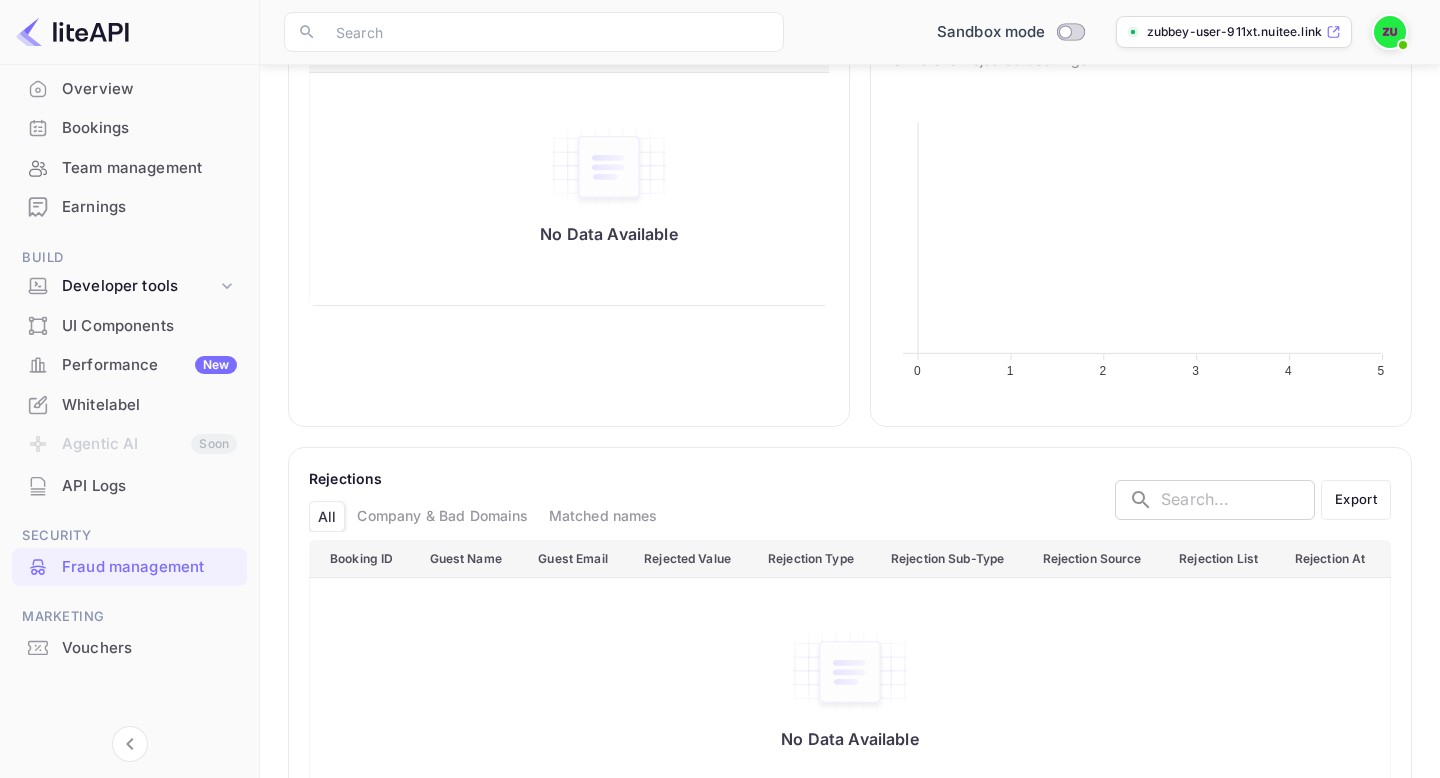 scroll, scrollTop: 922, scrollLeft: 0, axis: vertical 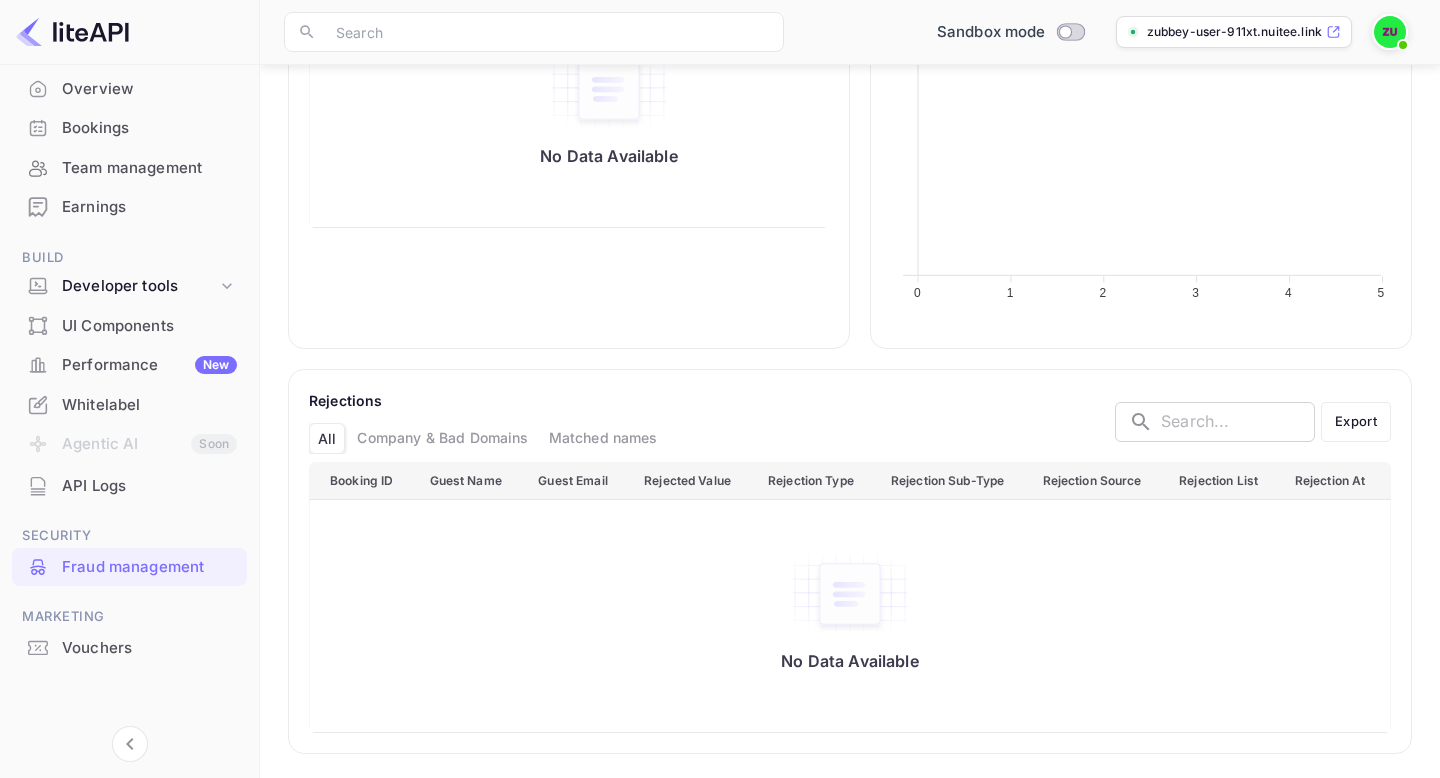 click on "Booking ID" at bounding box center (362, 480) 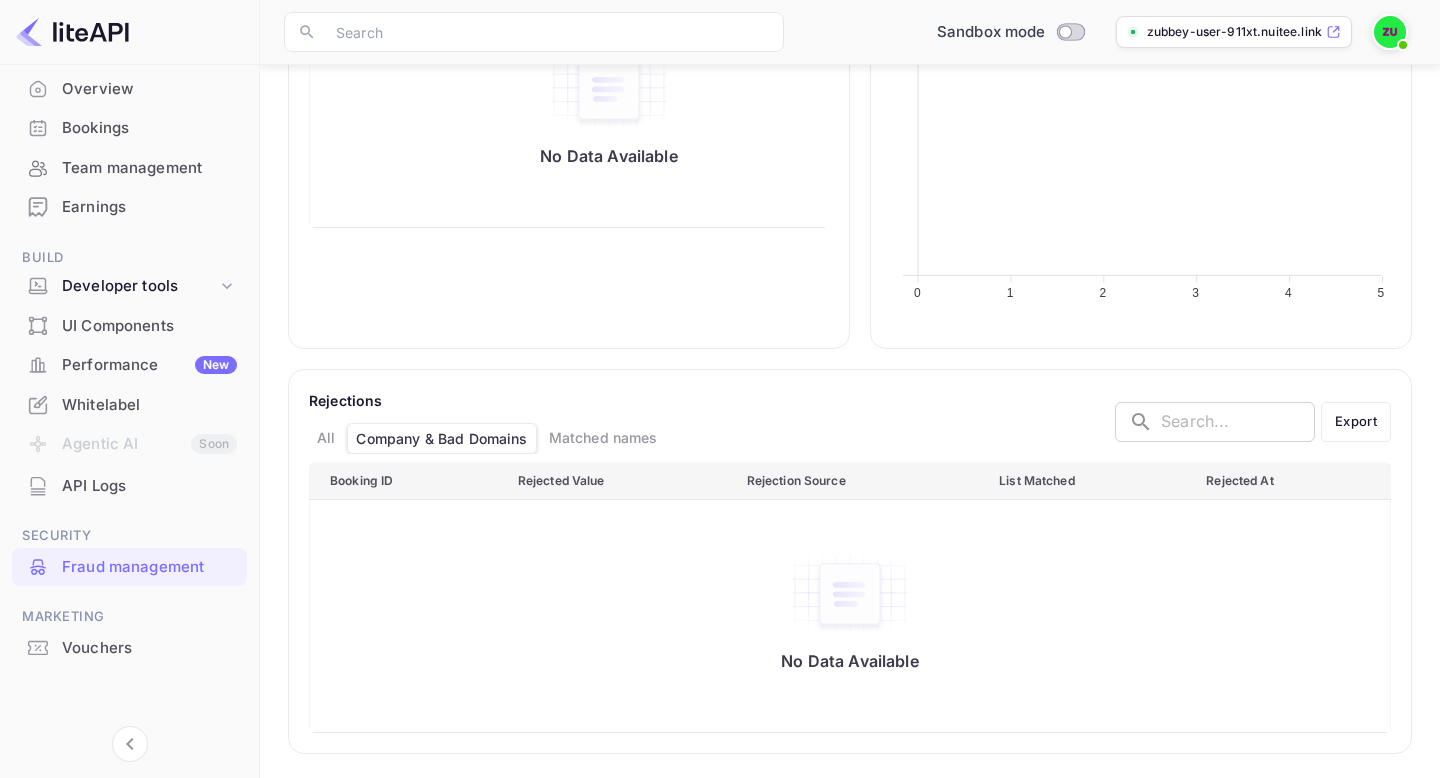 click on "Matched names" at bounding box center (603, 438) 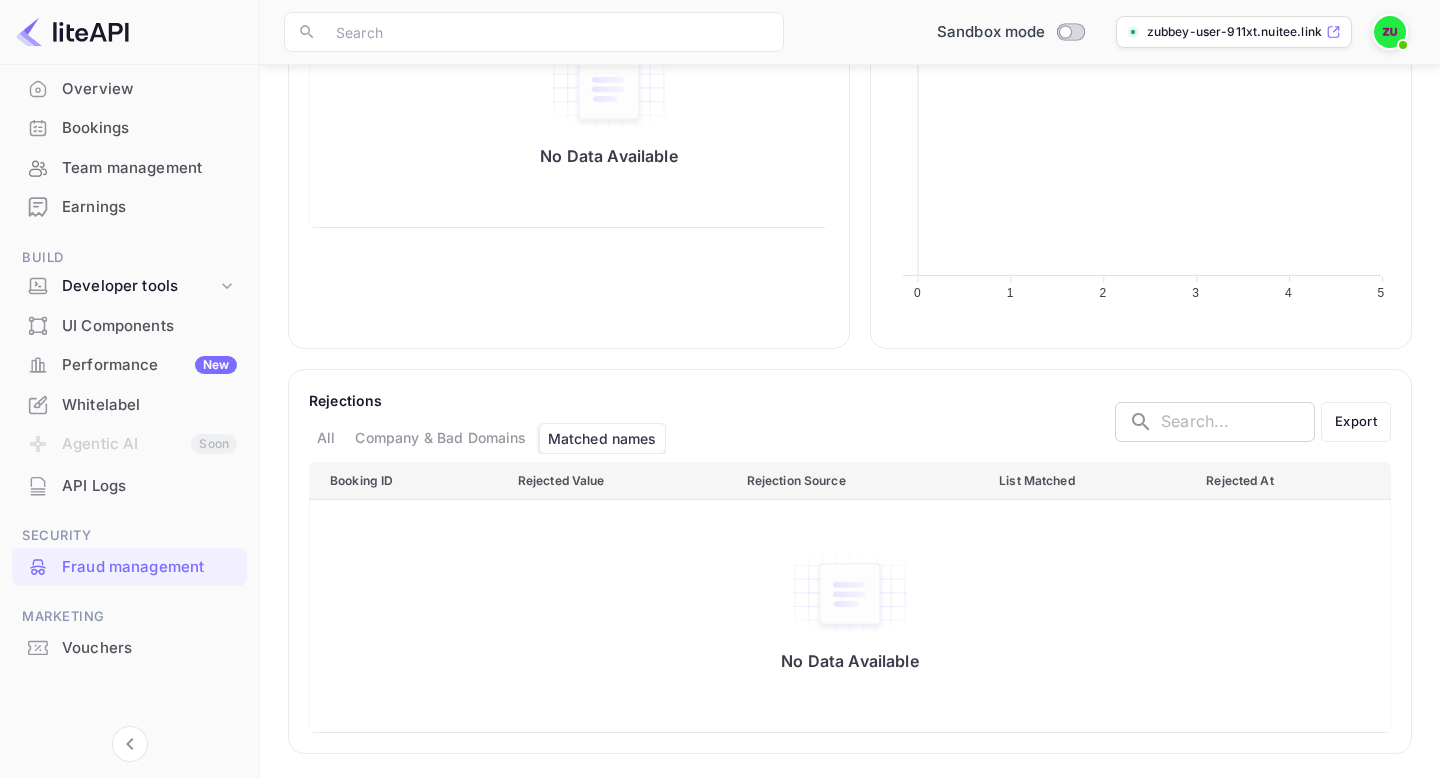 click on "Company & Bad Domains" at bounding box center [440, 438] 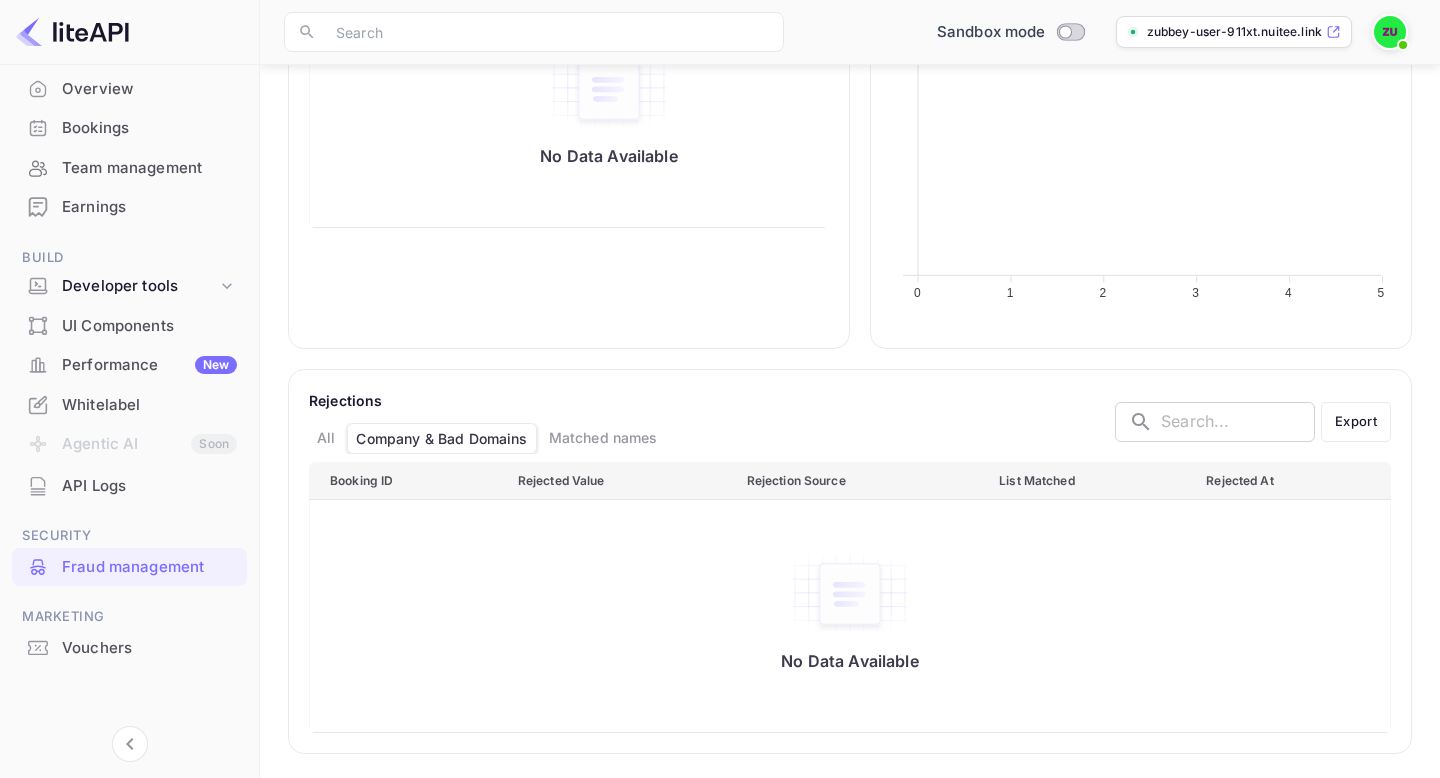 click on "Rejections All Company & Bad Domains Matched names ​ ​ Export Booking ID Rejected Value Rejection Source List Matched Rejected at No Data Available" at bounding box center (850, 561) 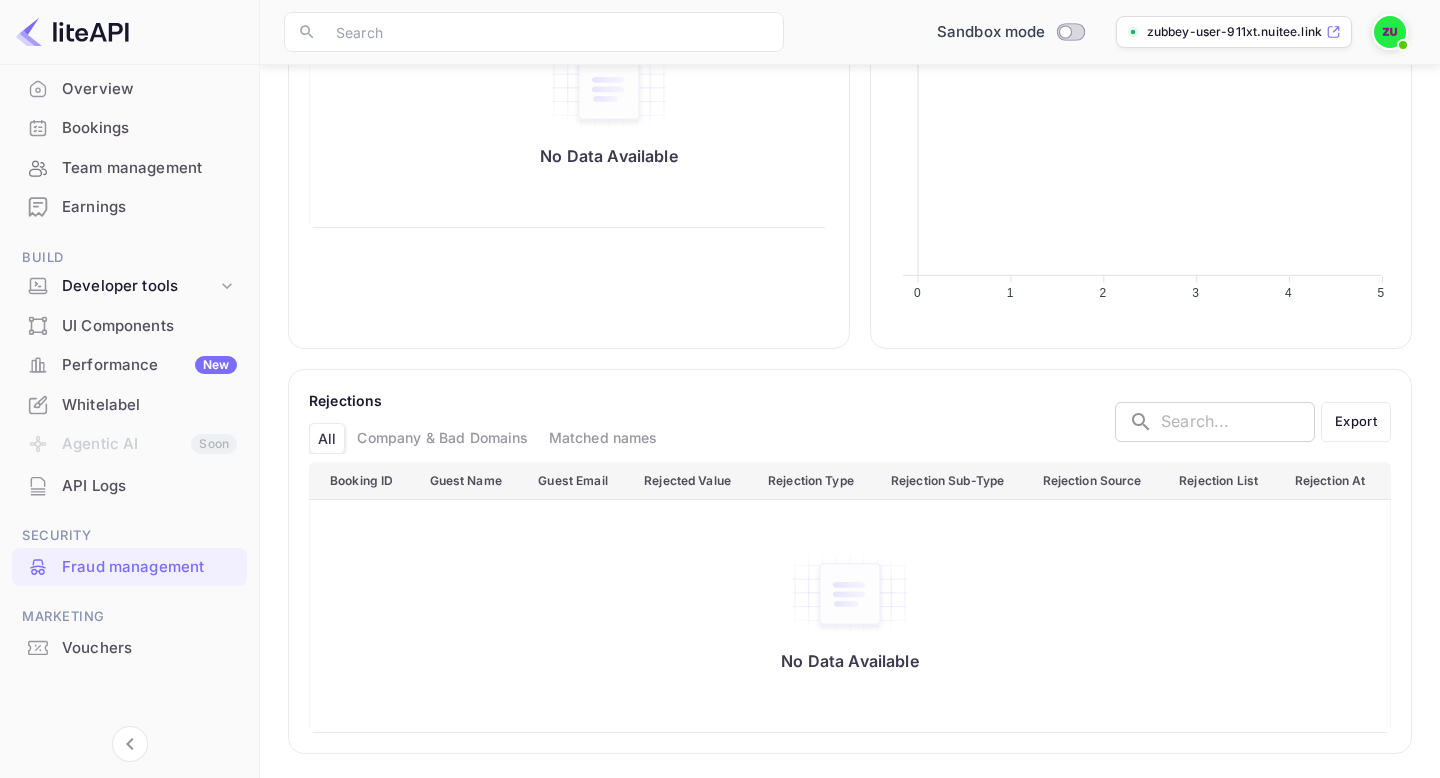 click on "Guest Name" at bounding box center (468, 480) 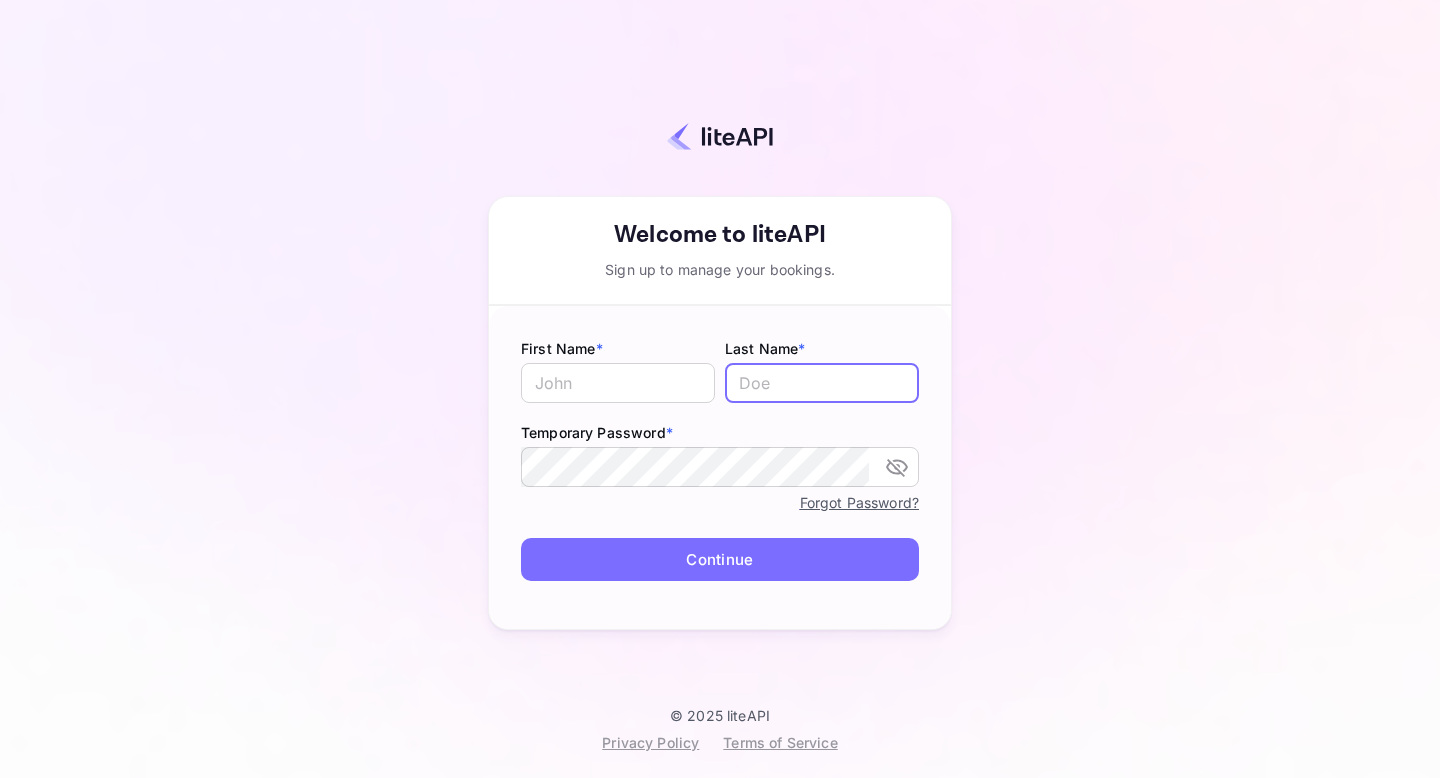 scroll, scrollTop: 0, scrollLeft: 0, axis: both 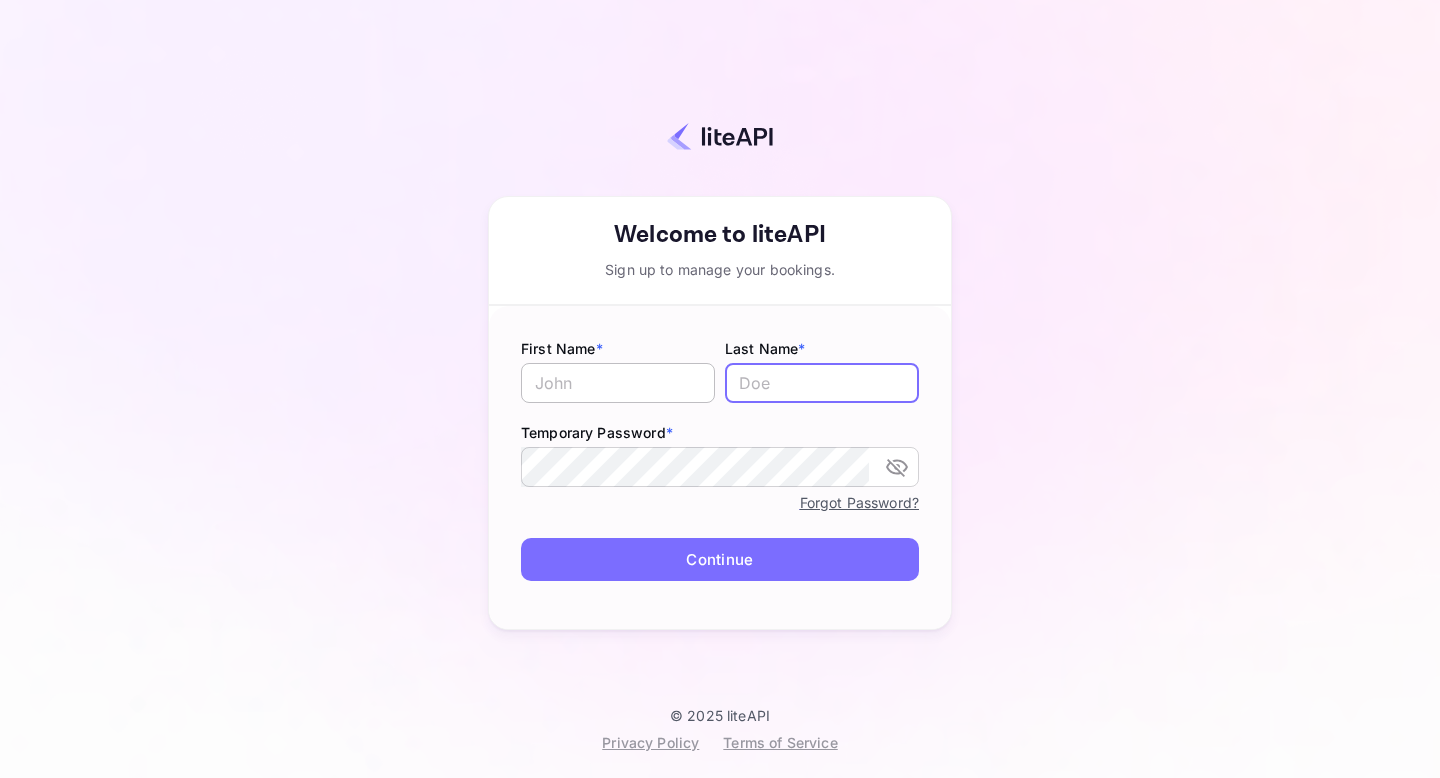 click at bounding box center (618, 383) 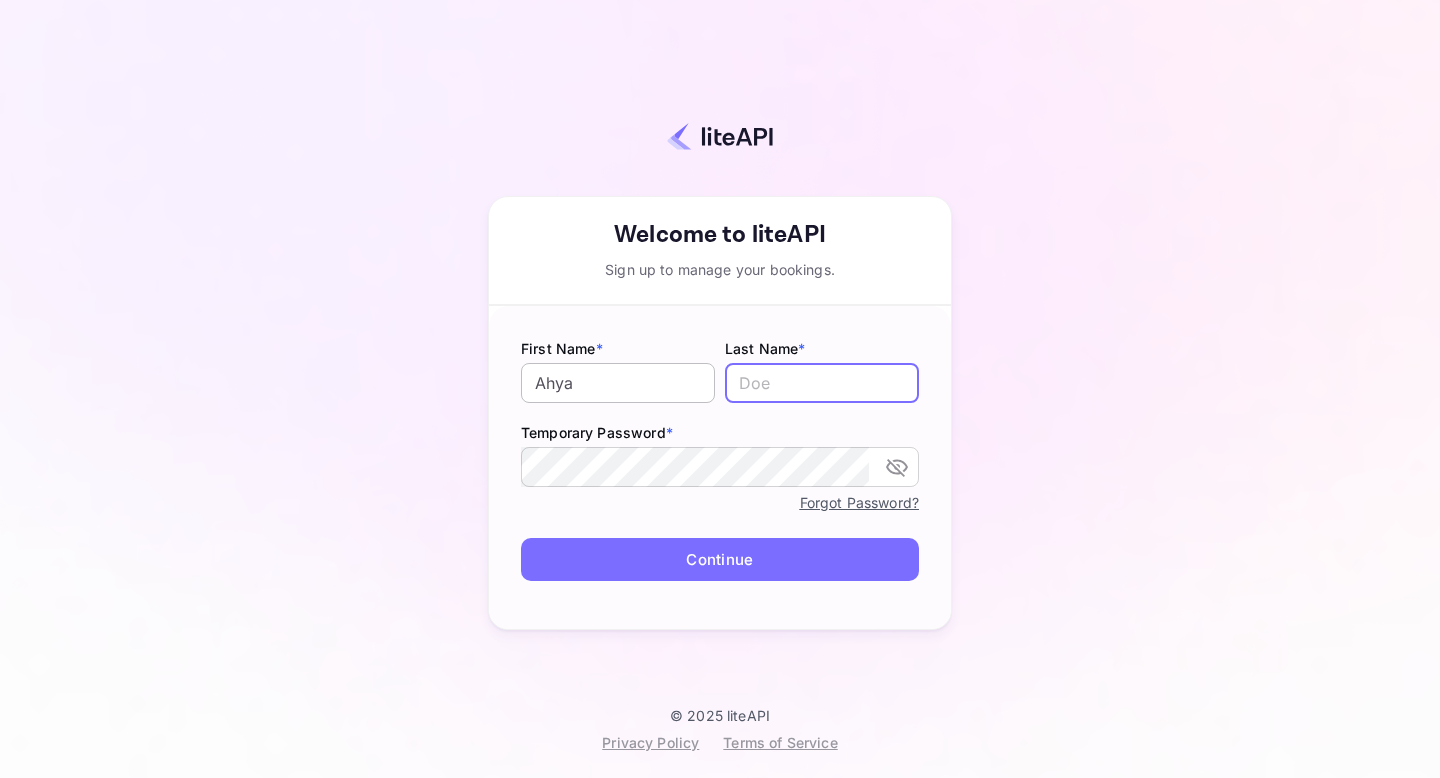 click on "Ahya" at bounding box center [618, 383] 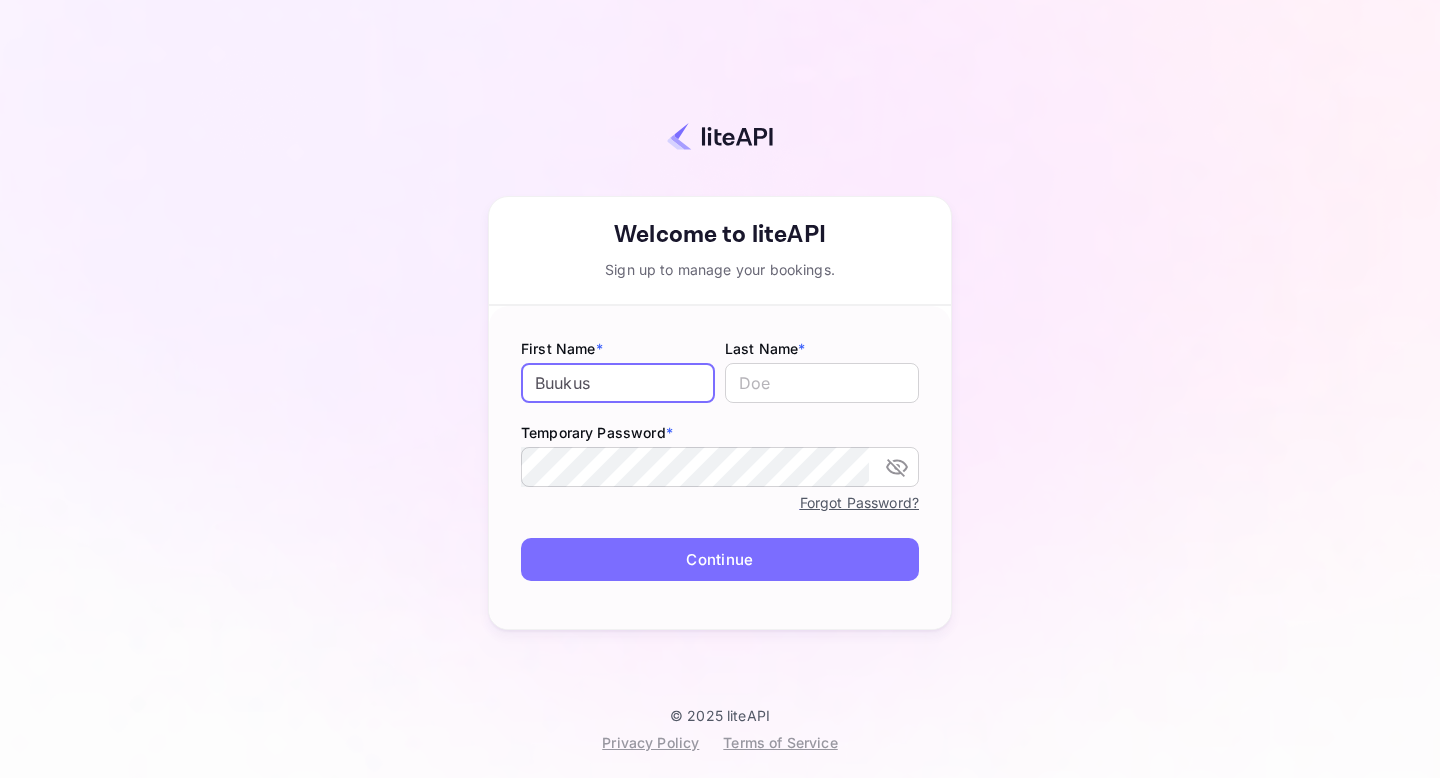 type on "Buukus" 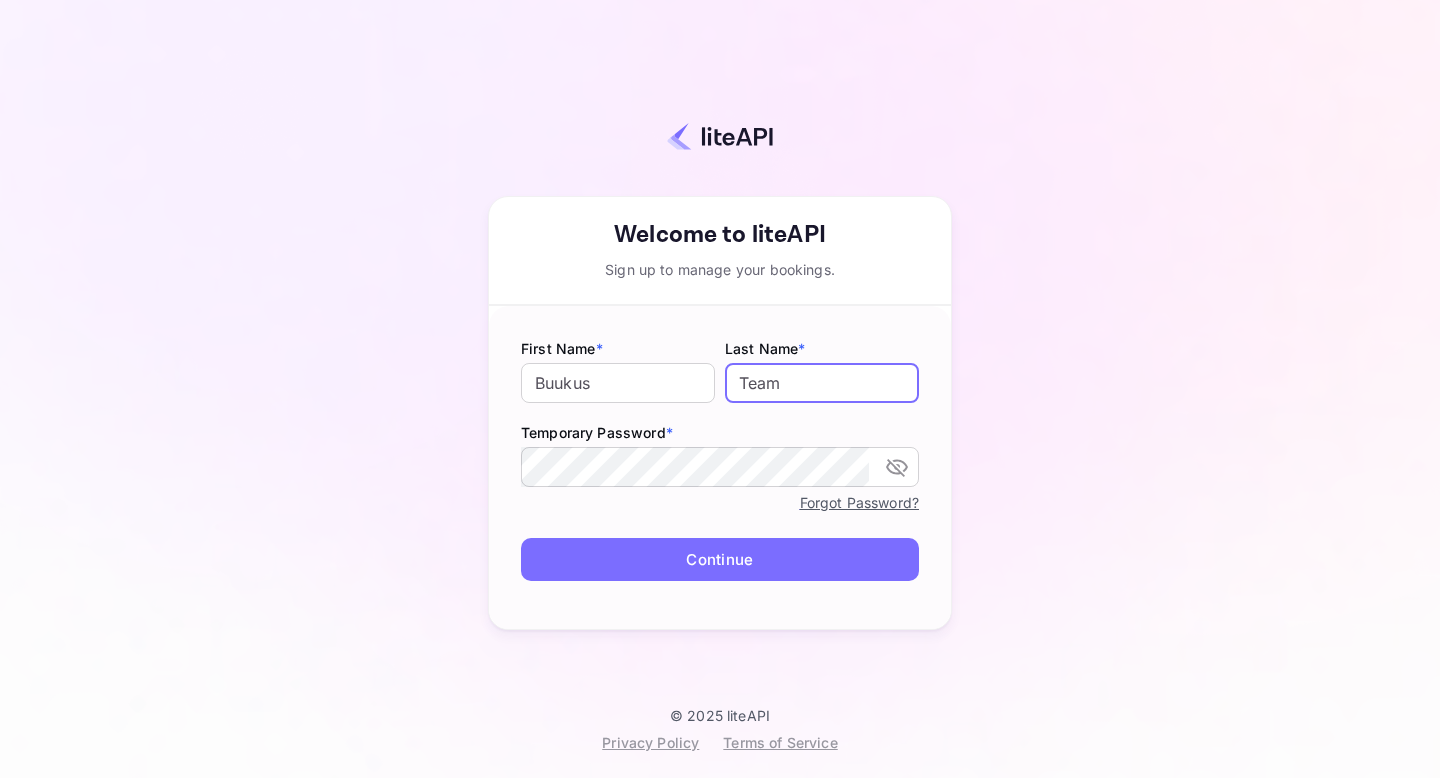 type on "Team" 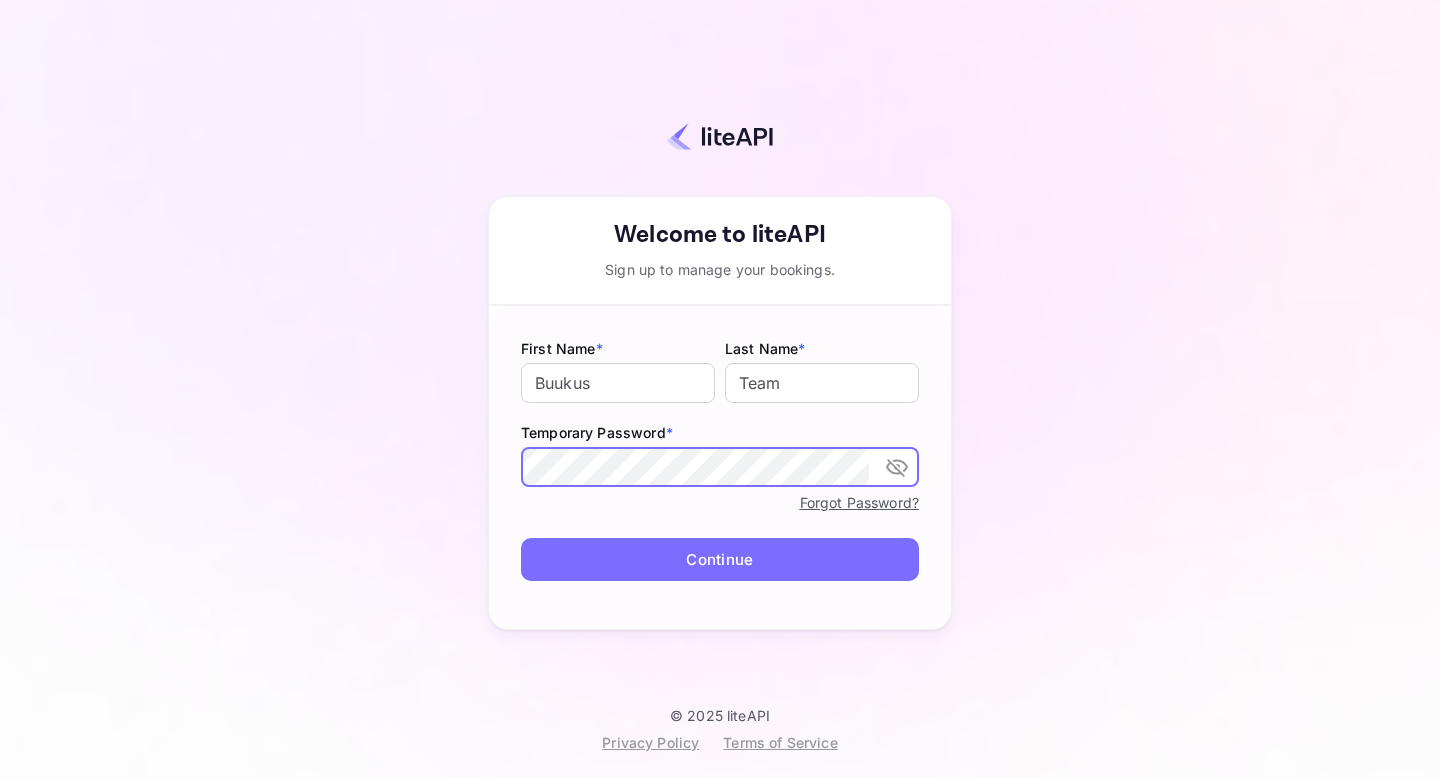 click 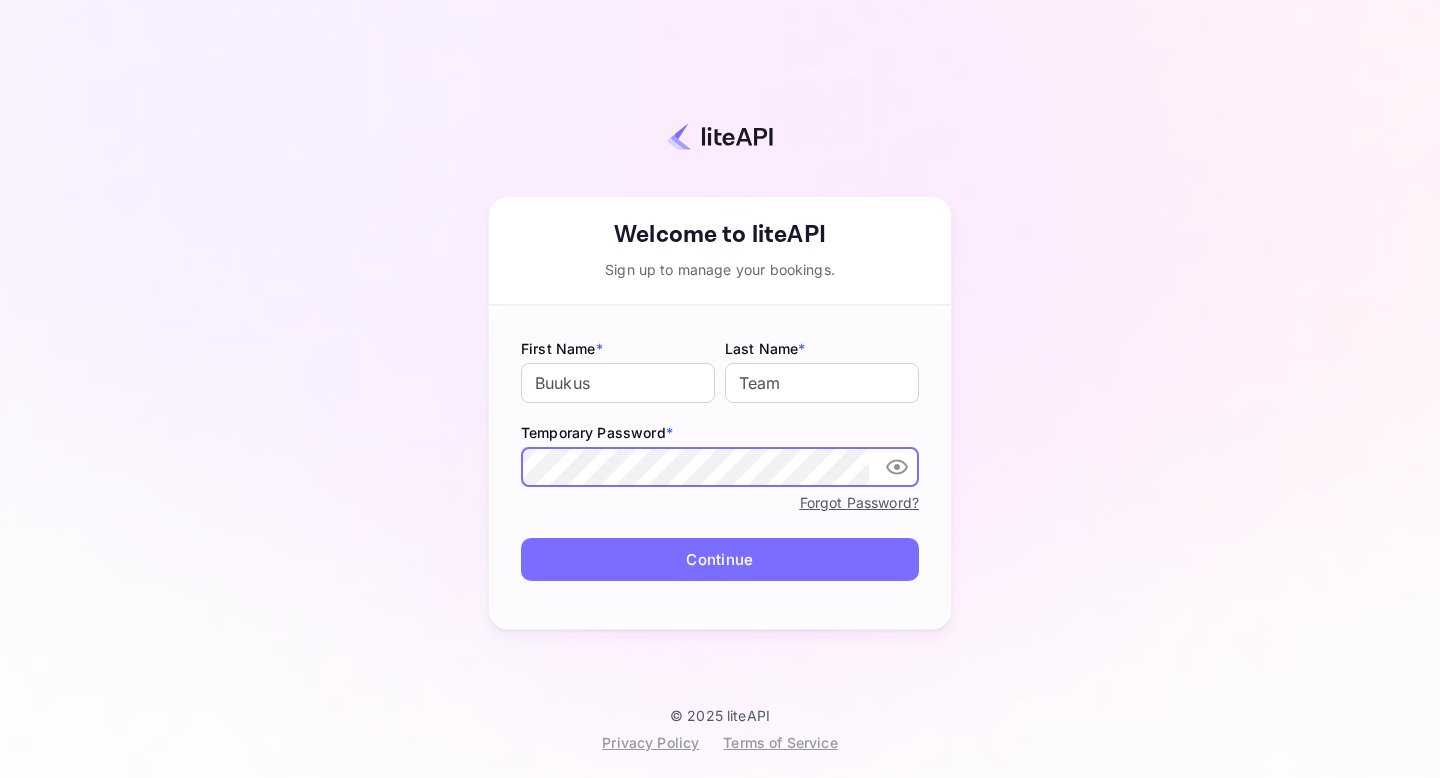 click on "Continue" at bounding box center [720, 559] 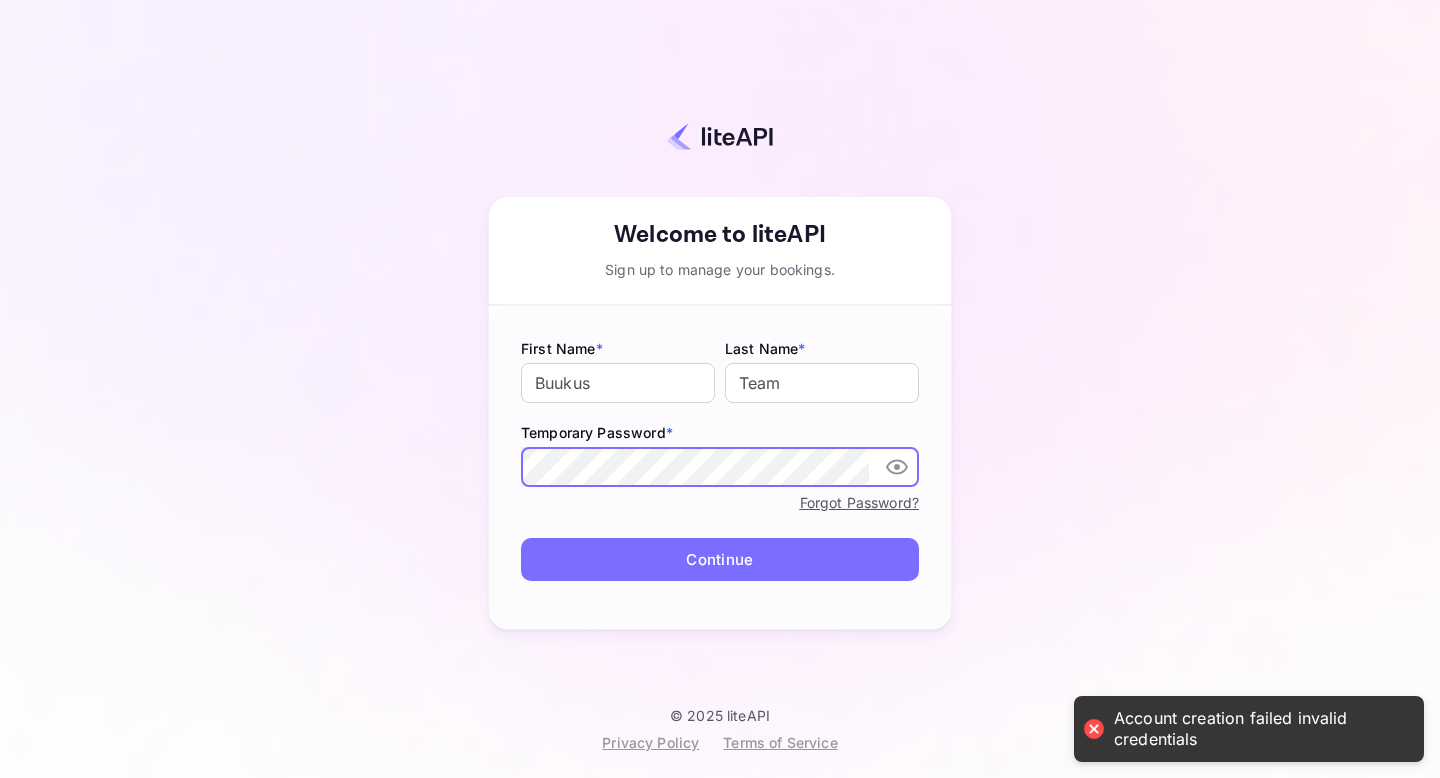 click on "Continue" at bounding box center (720, 559) 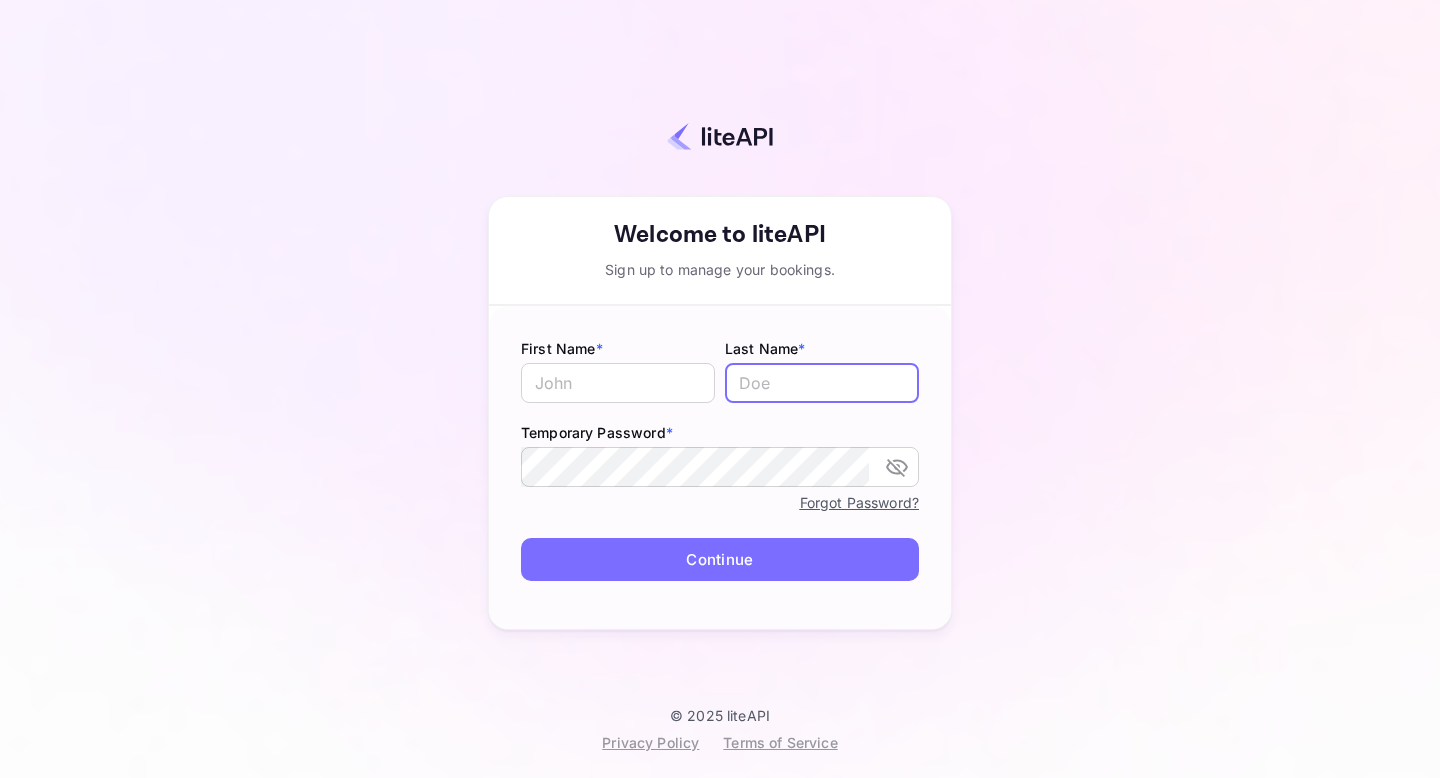 scroll, scrollTop: 0, scrollLeft: 0, axis: both 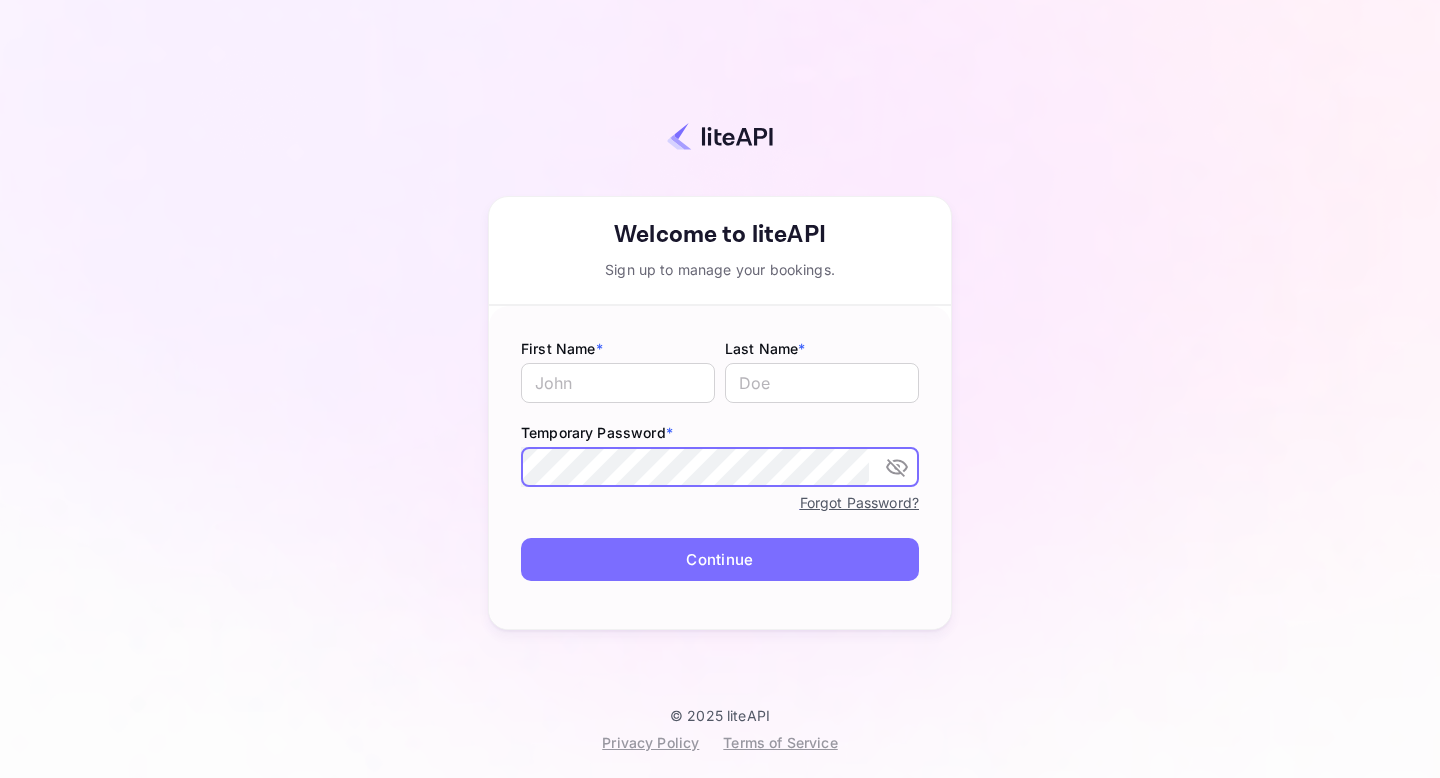 click on "Temporary Password    * ​" at bounding box center [720, 448] 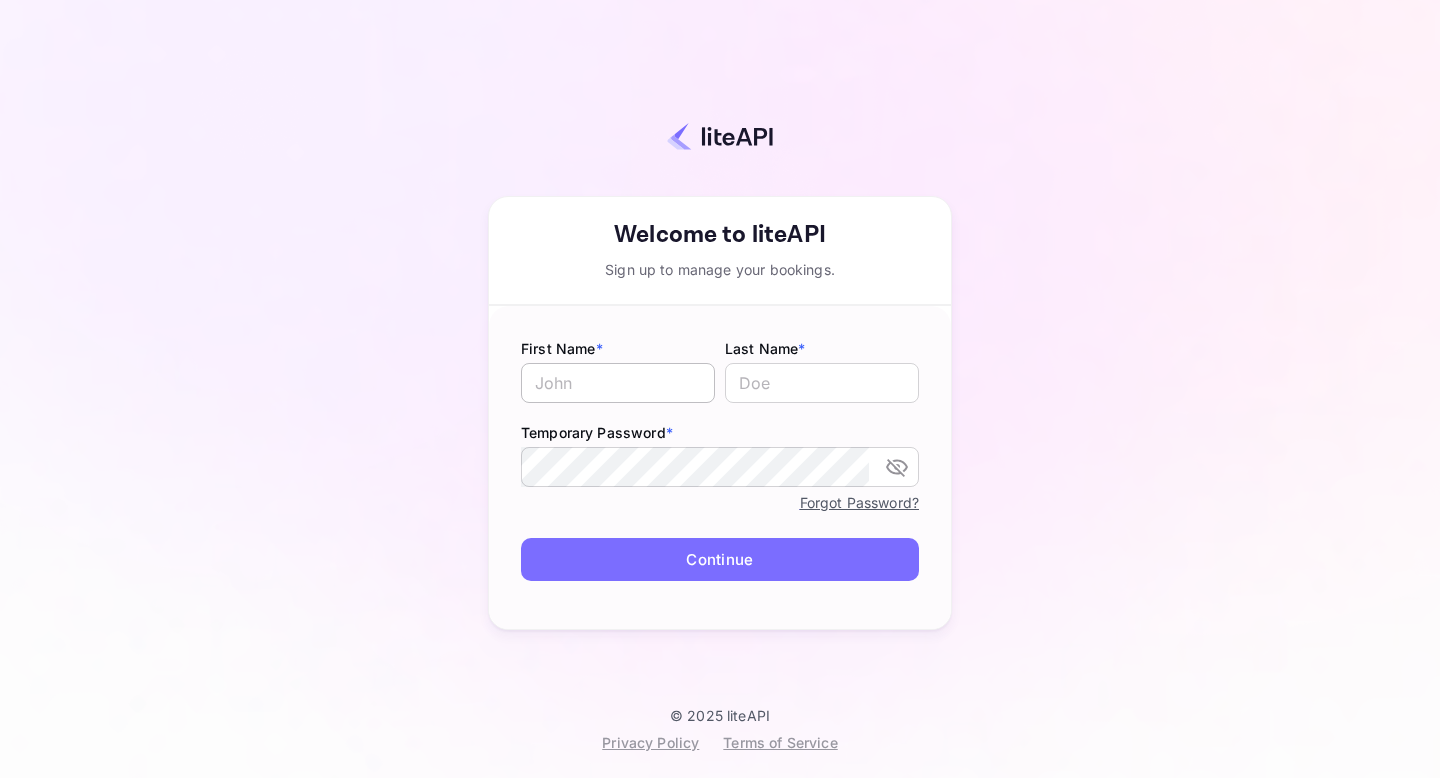 click at bounding box center [618, 383] 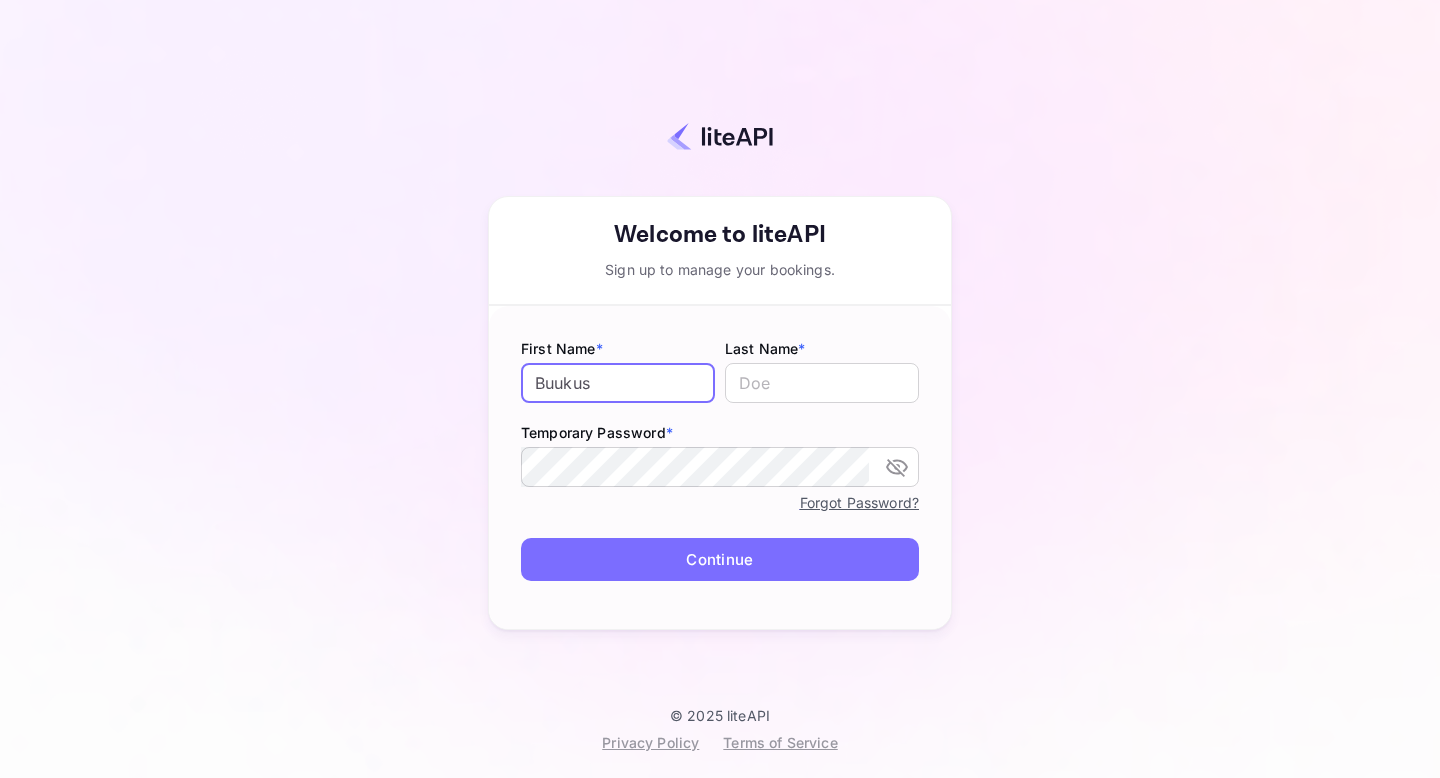 type on "Buukus" 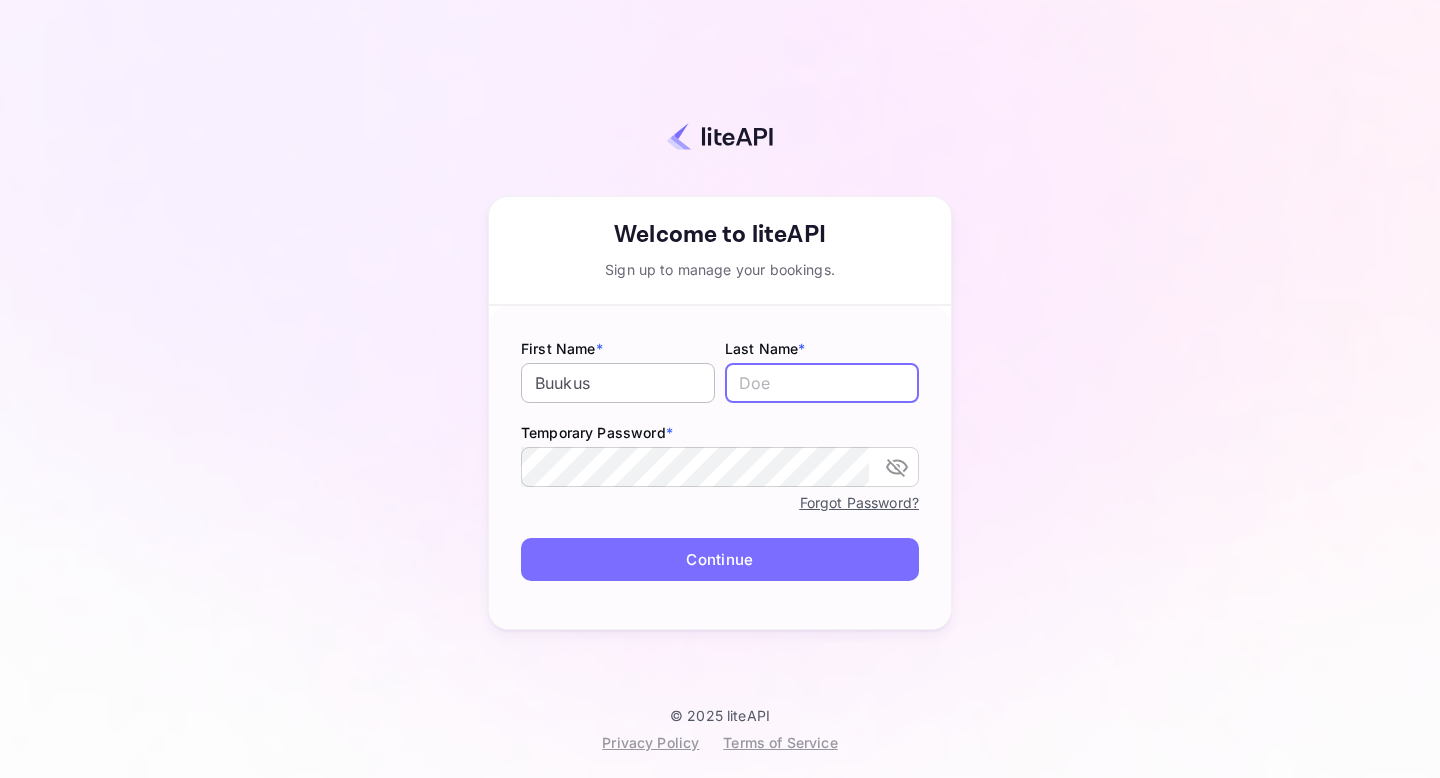 type on "Y" 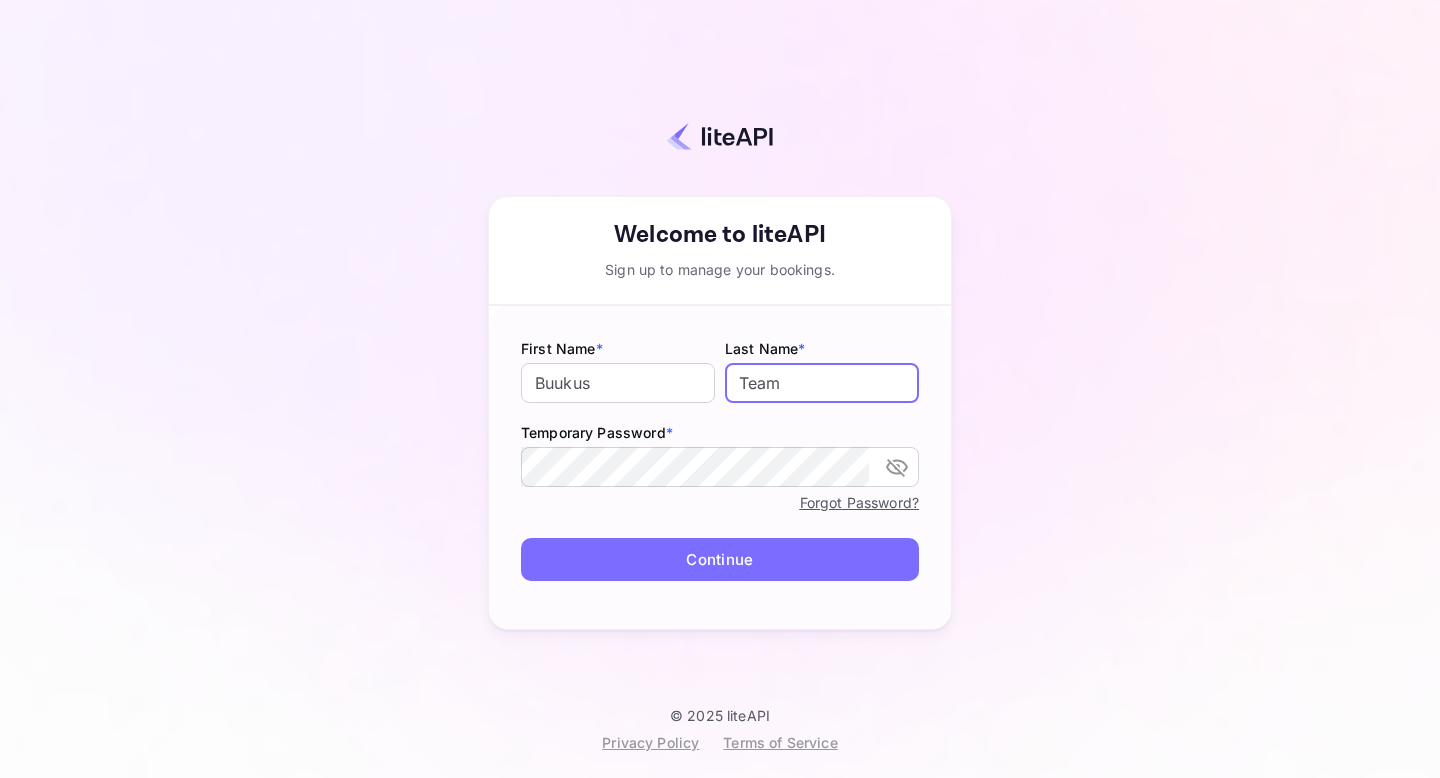 type on "Team" 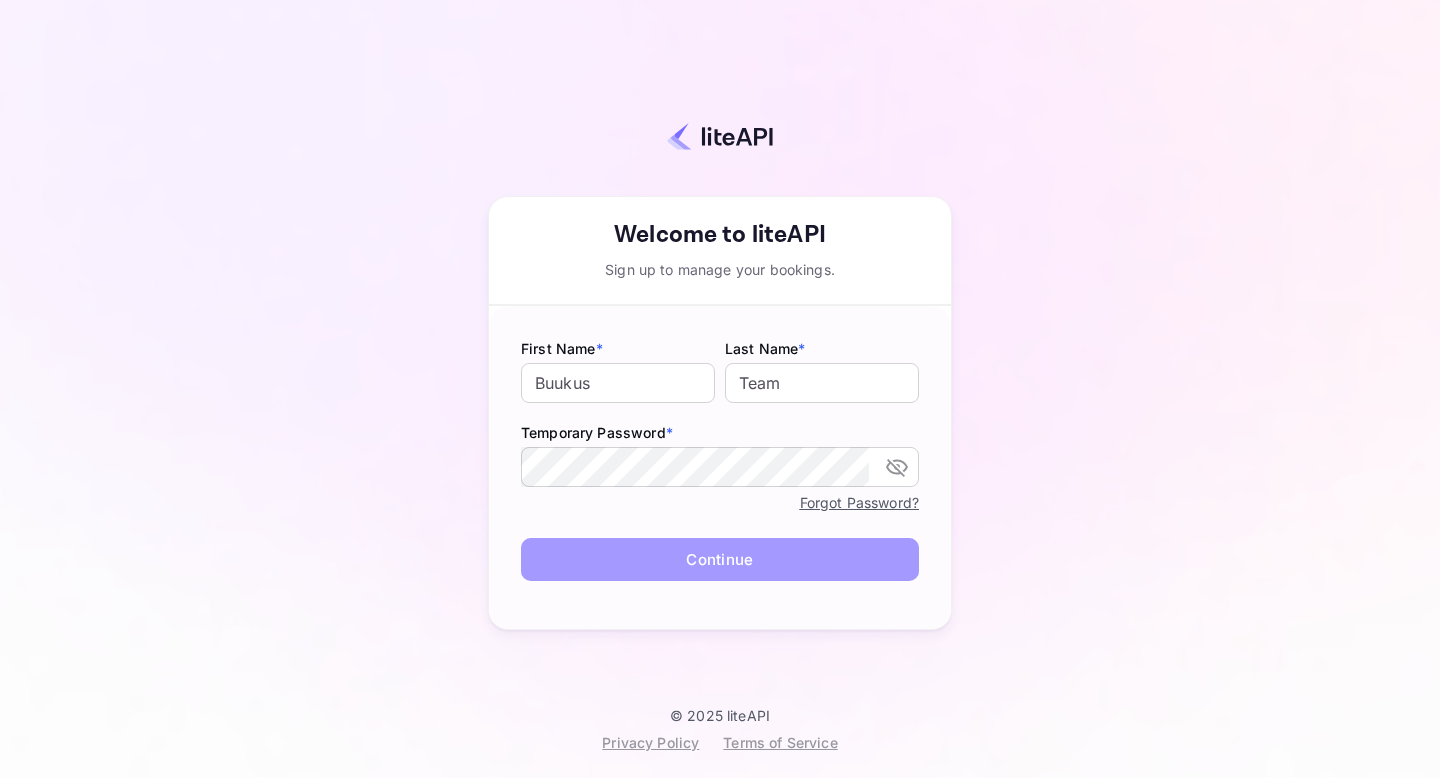 click on "Continue" at bounding box center [720, 559] 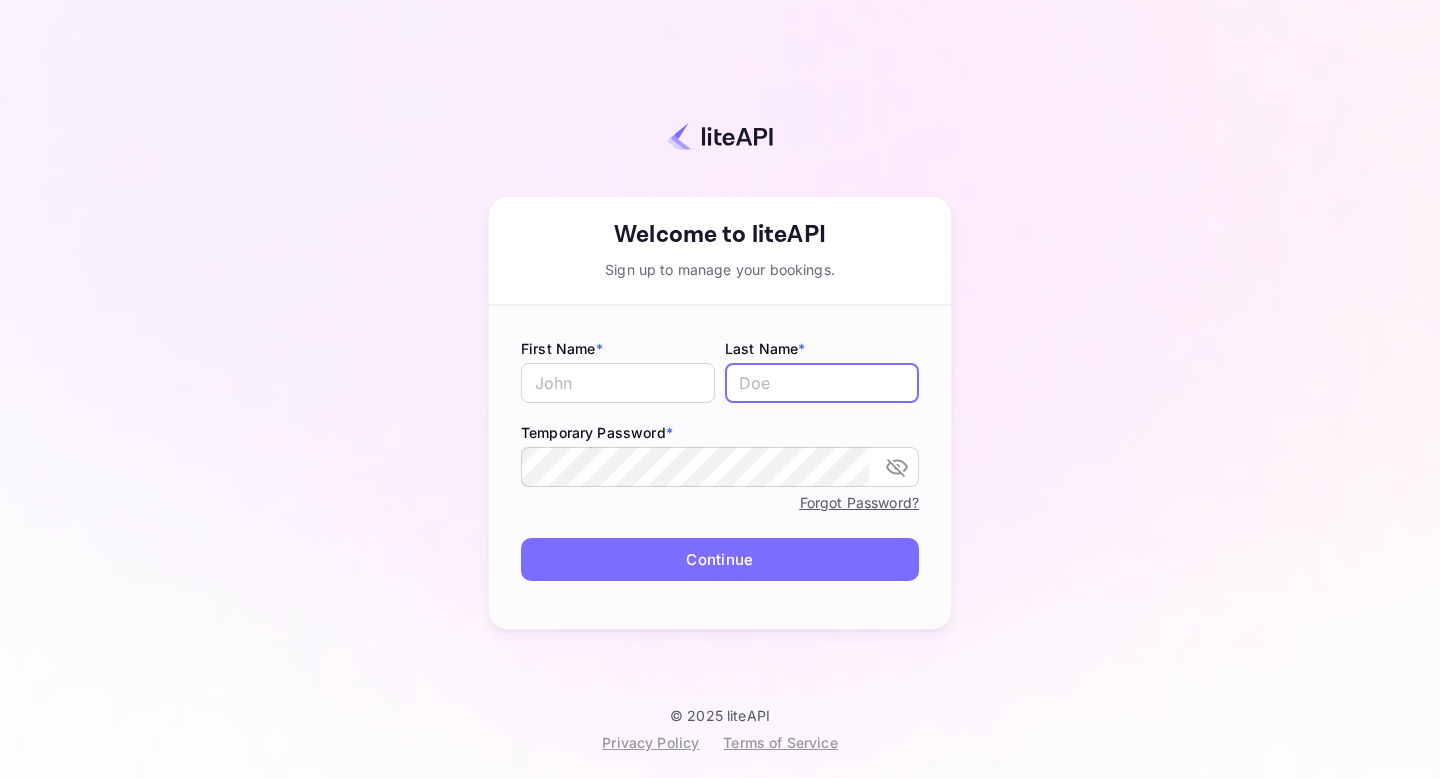scroll, scrollTop: 0, scrollLeft: 0, axis: both 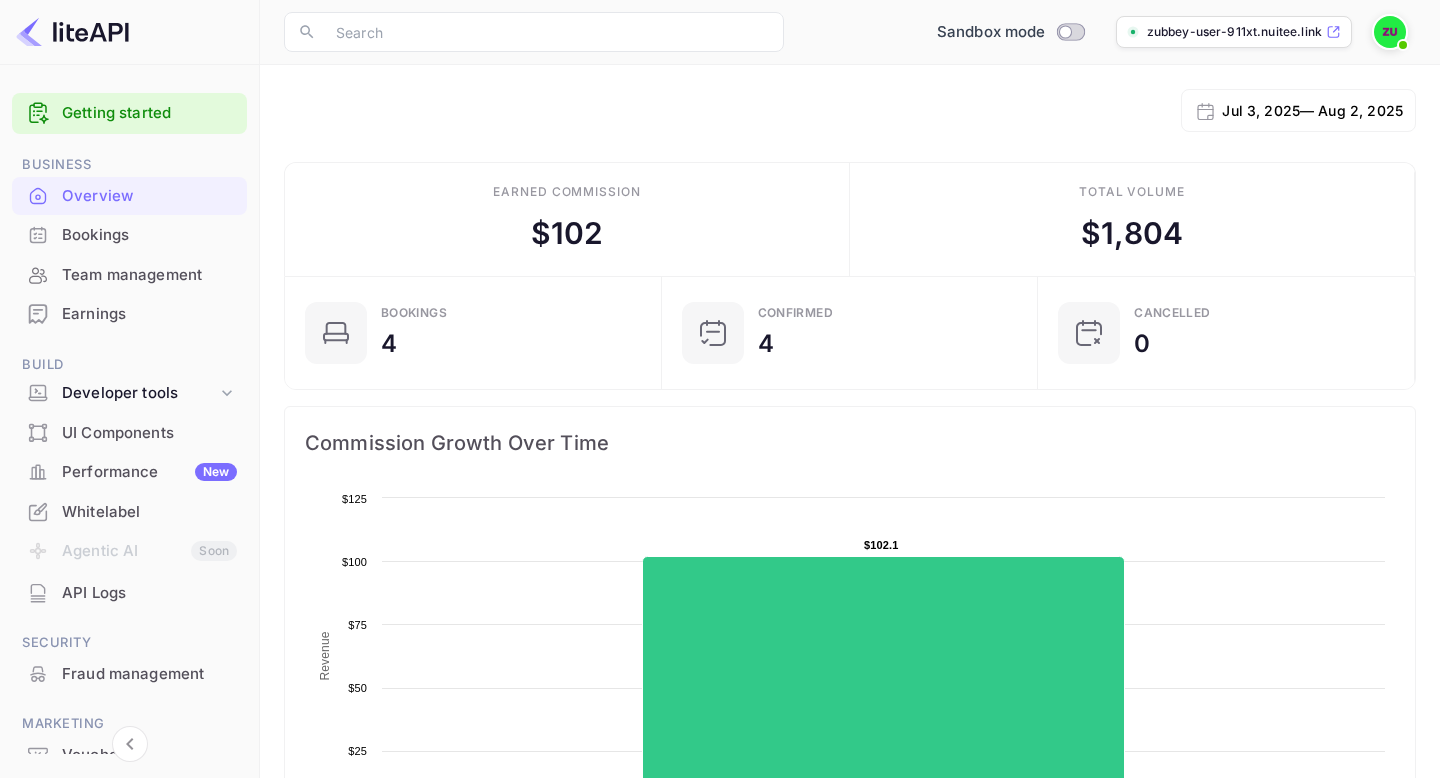click at bounding box center [1390, 32] 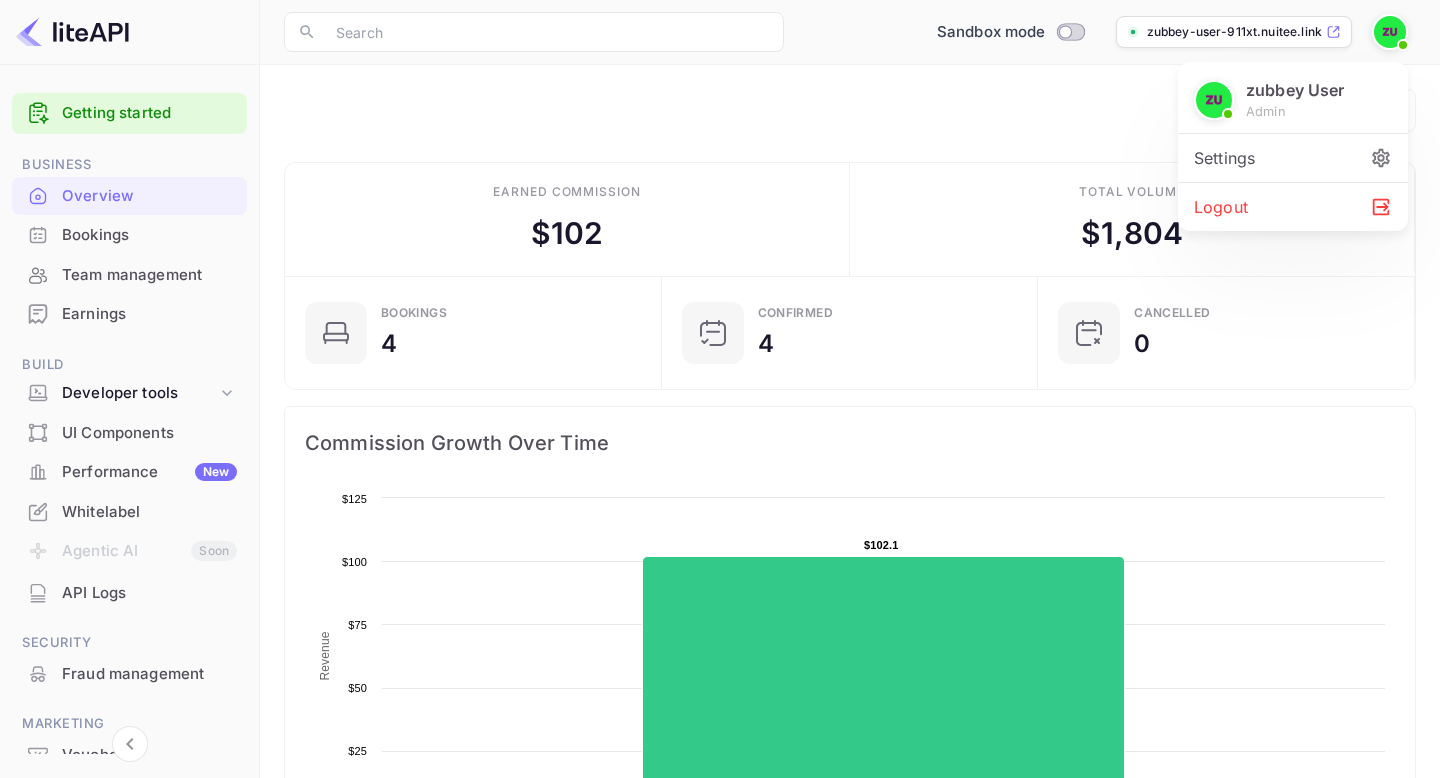 click on "Logout" at bounding box center [1293, 207] 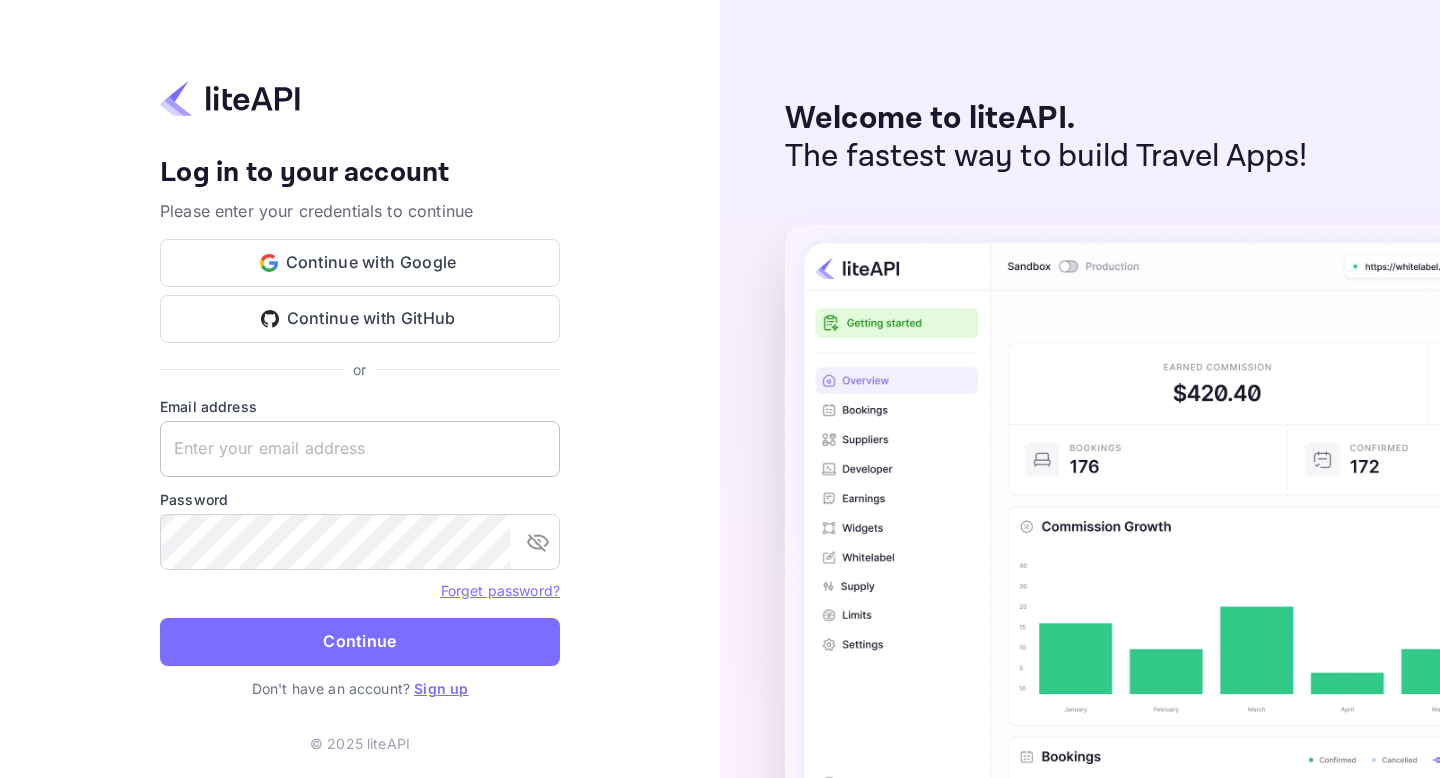 click at bounding box center [360, 449] 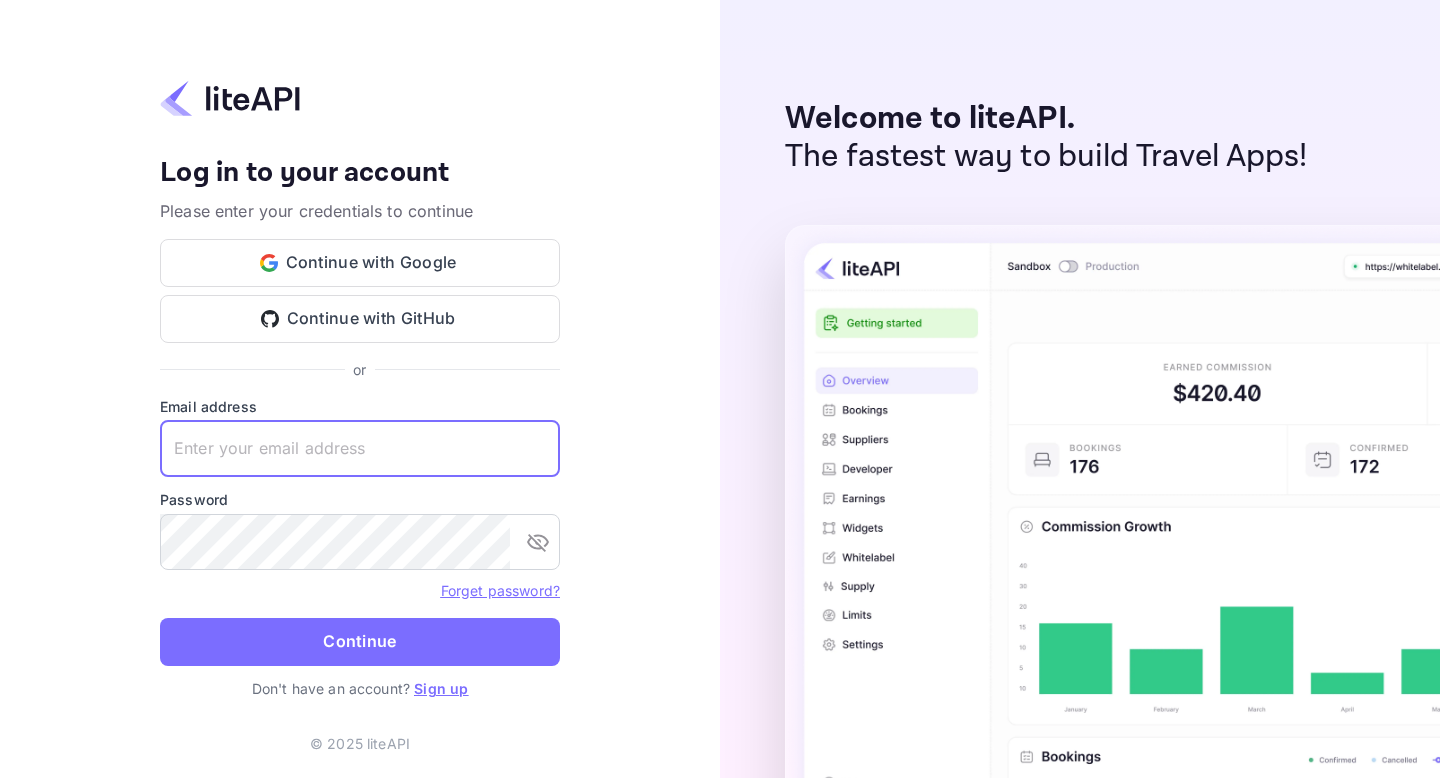 paste on "ahya123@" 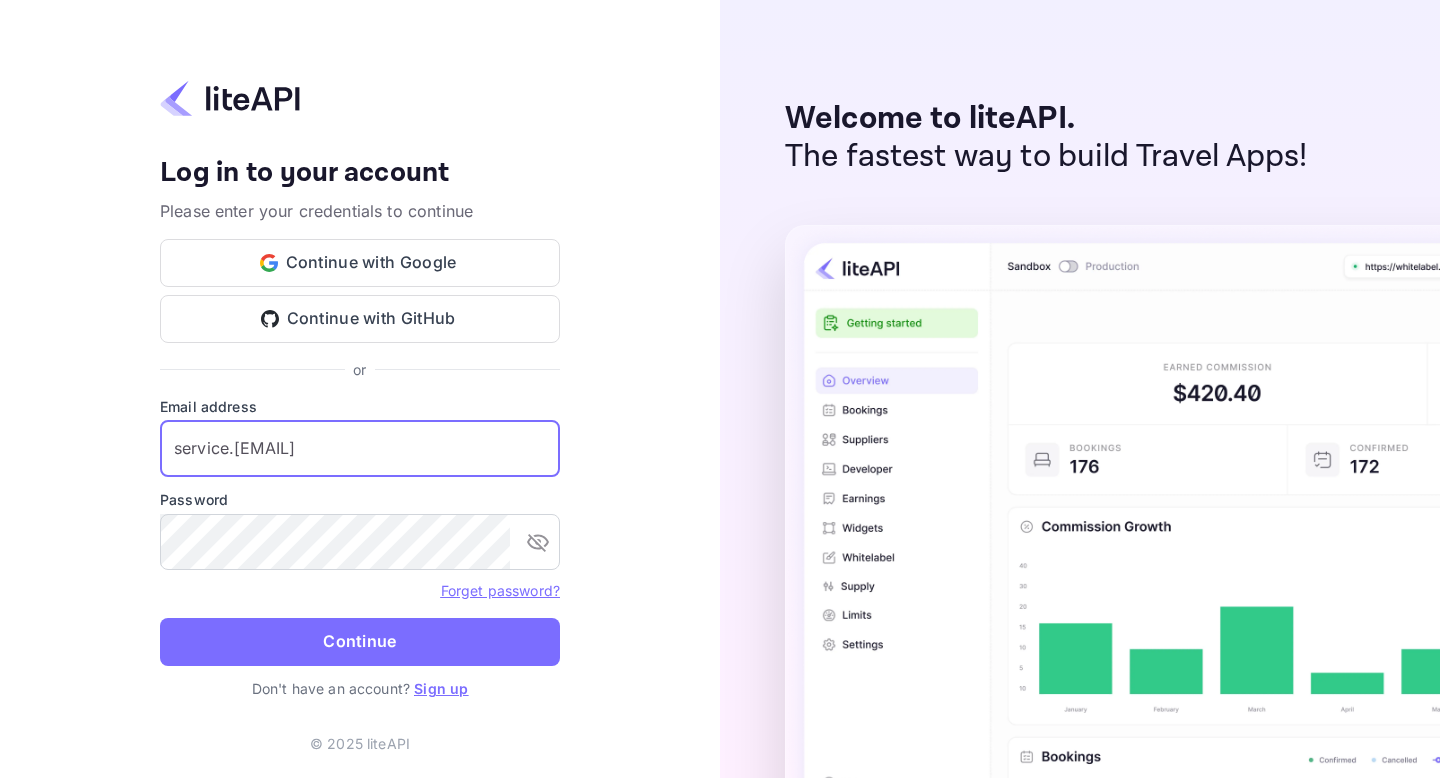 type on "service.ahya@gmail.com" 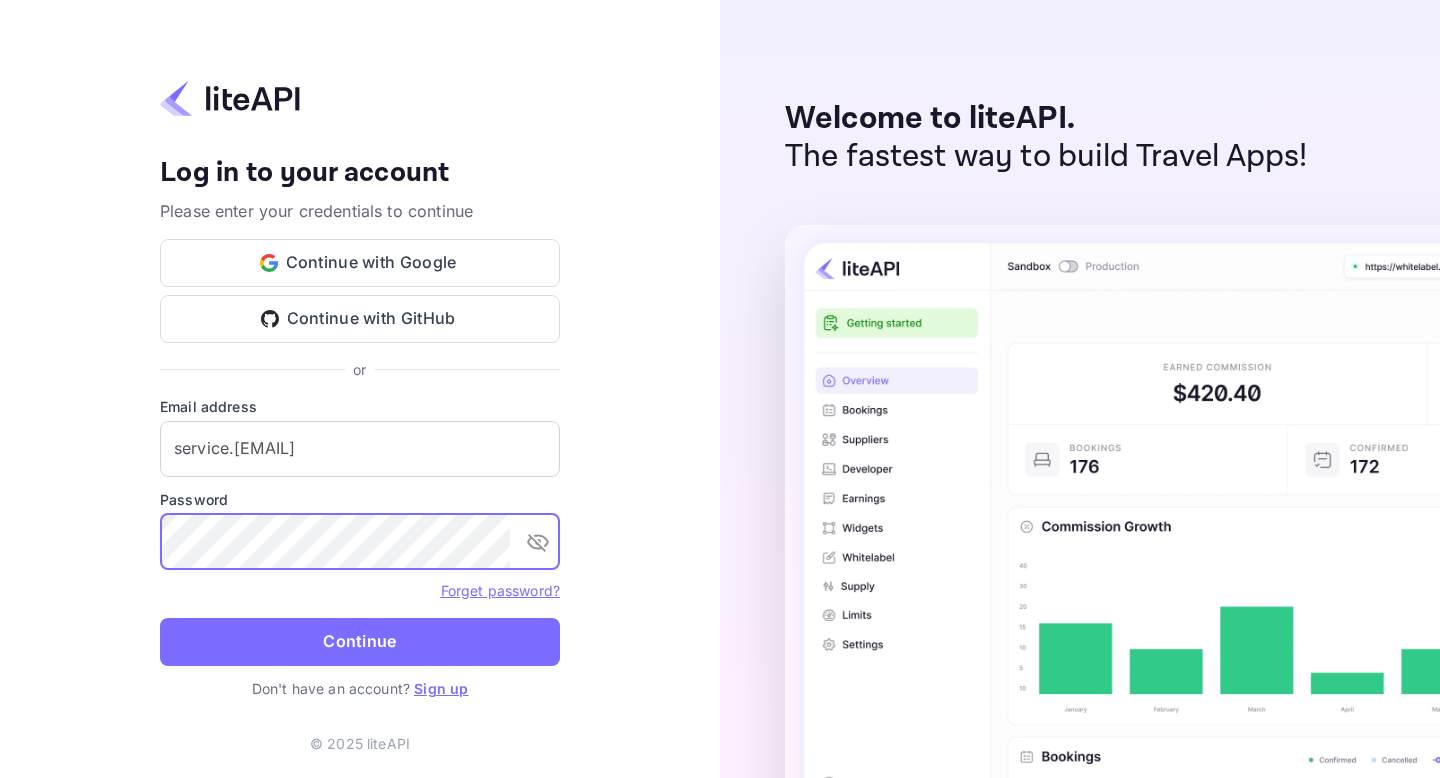 click 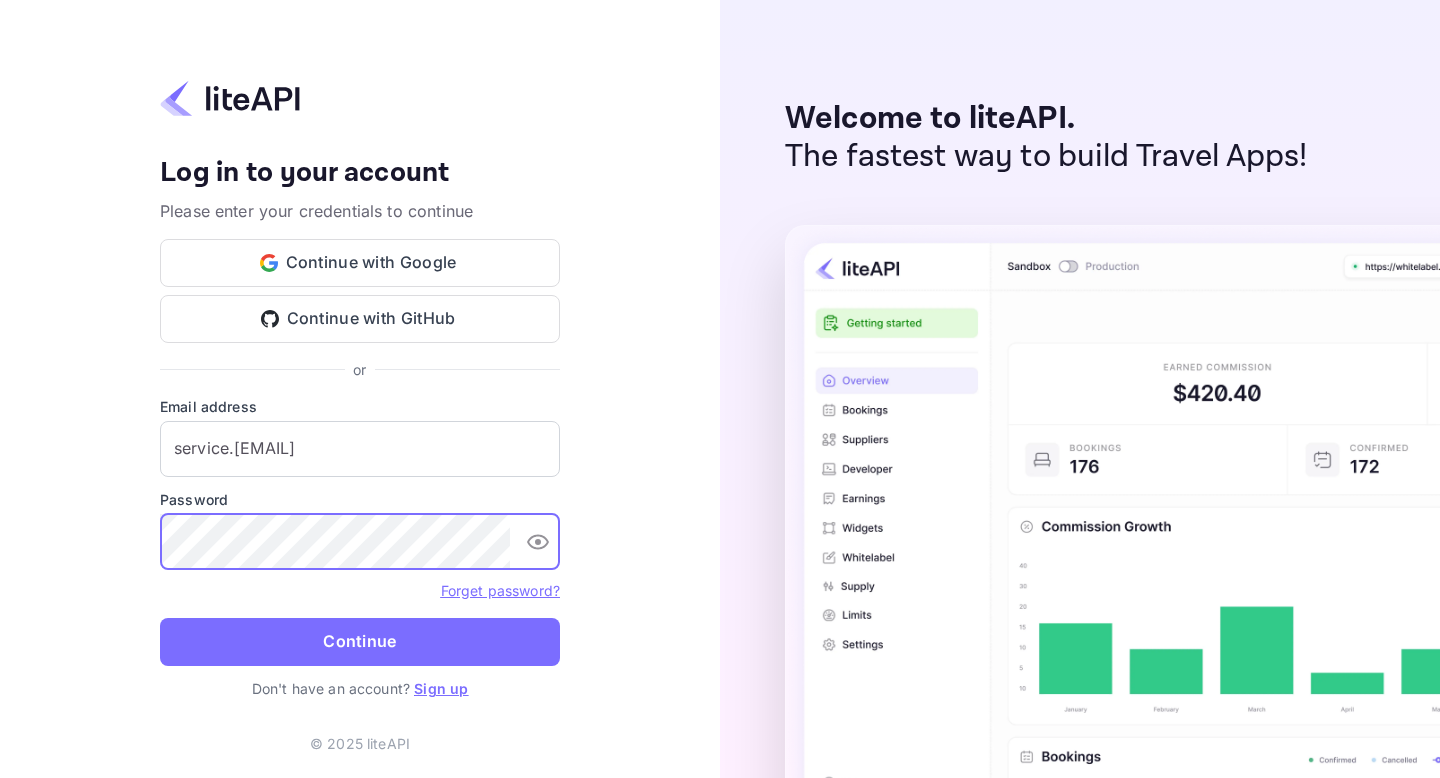 click on "Sign up" at bounding box center (441, 688) 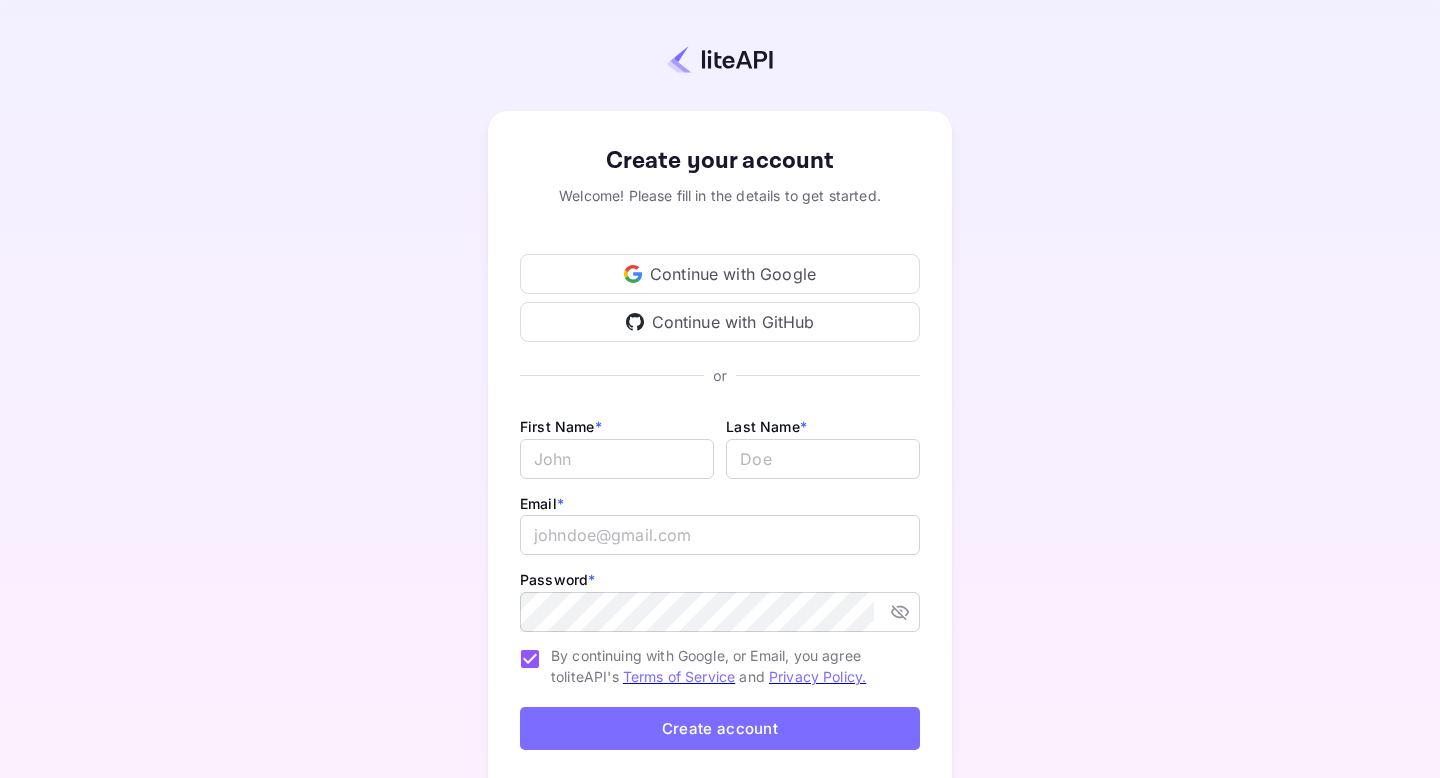 click on "First Name   * ​ Last Name   * ​" at bounding box center (720, 452) 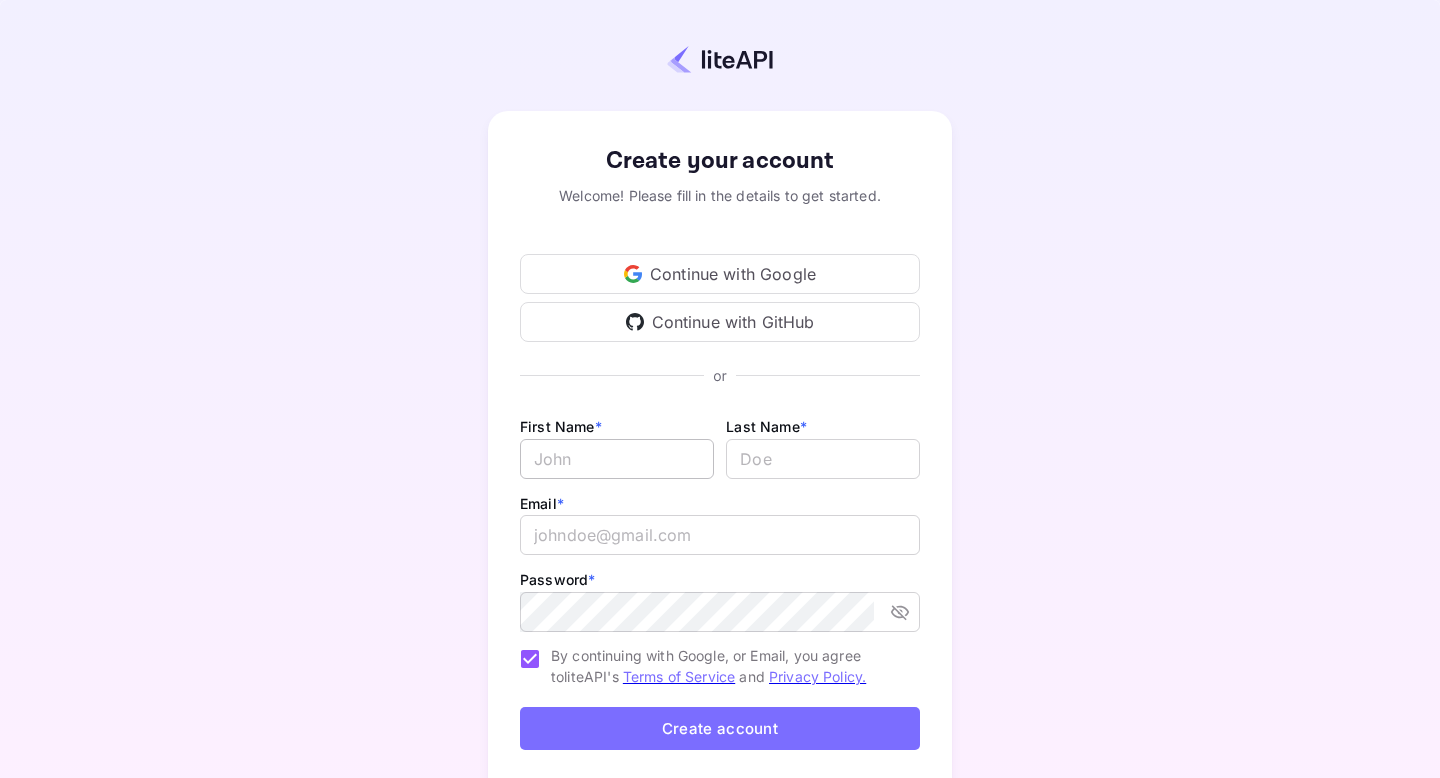 click on "Email   *" at bounding box center (617, 459) 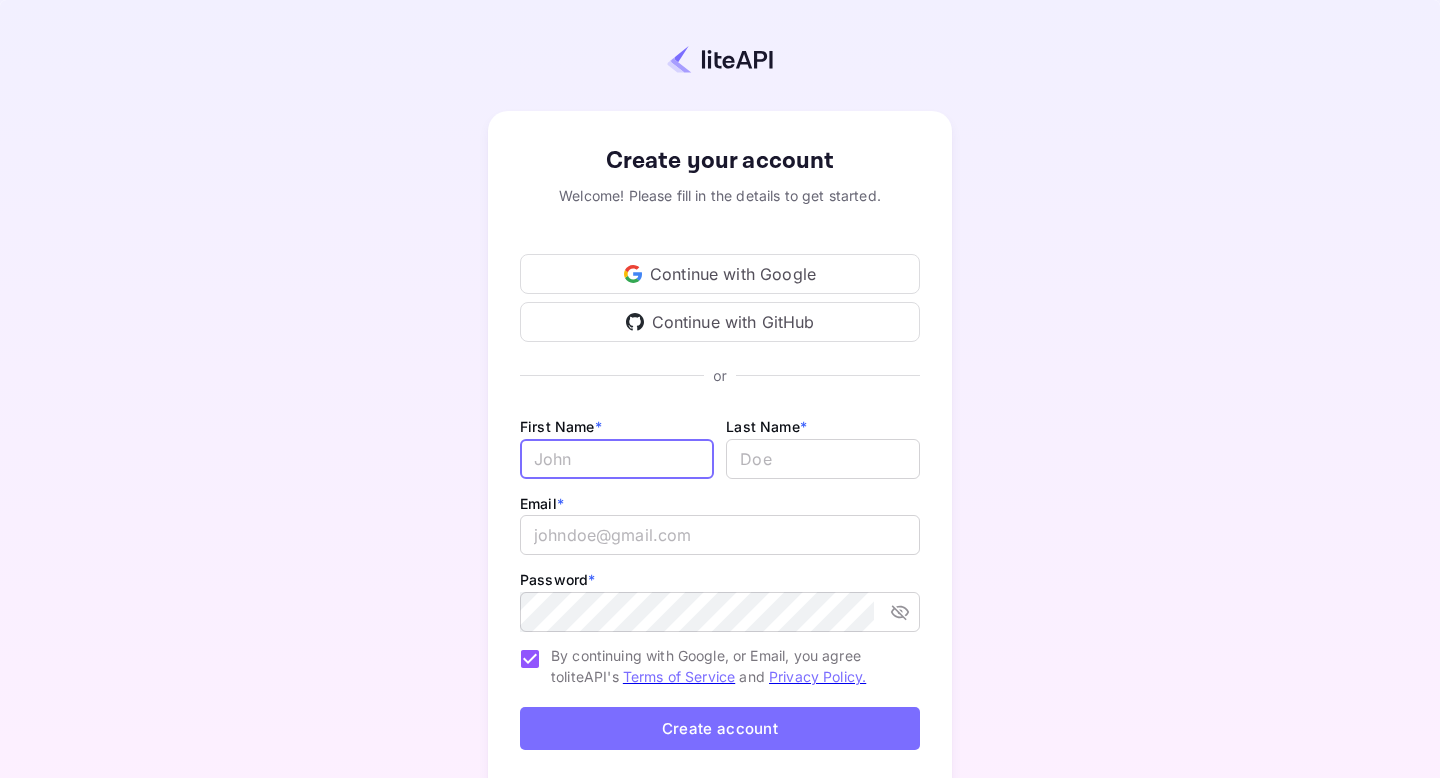 type on "A" 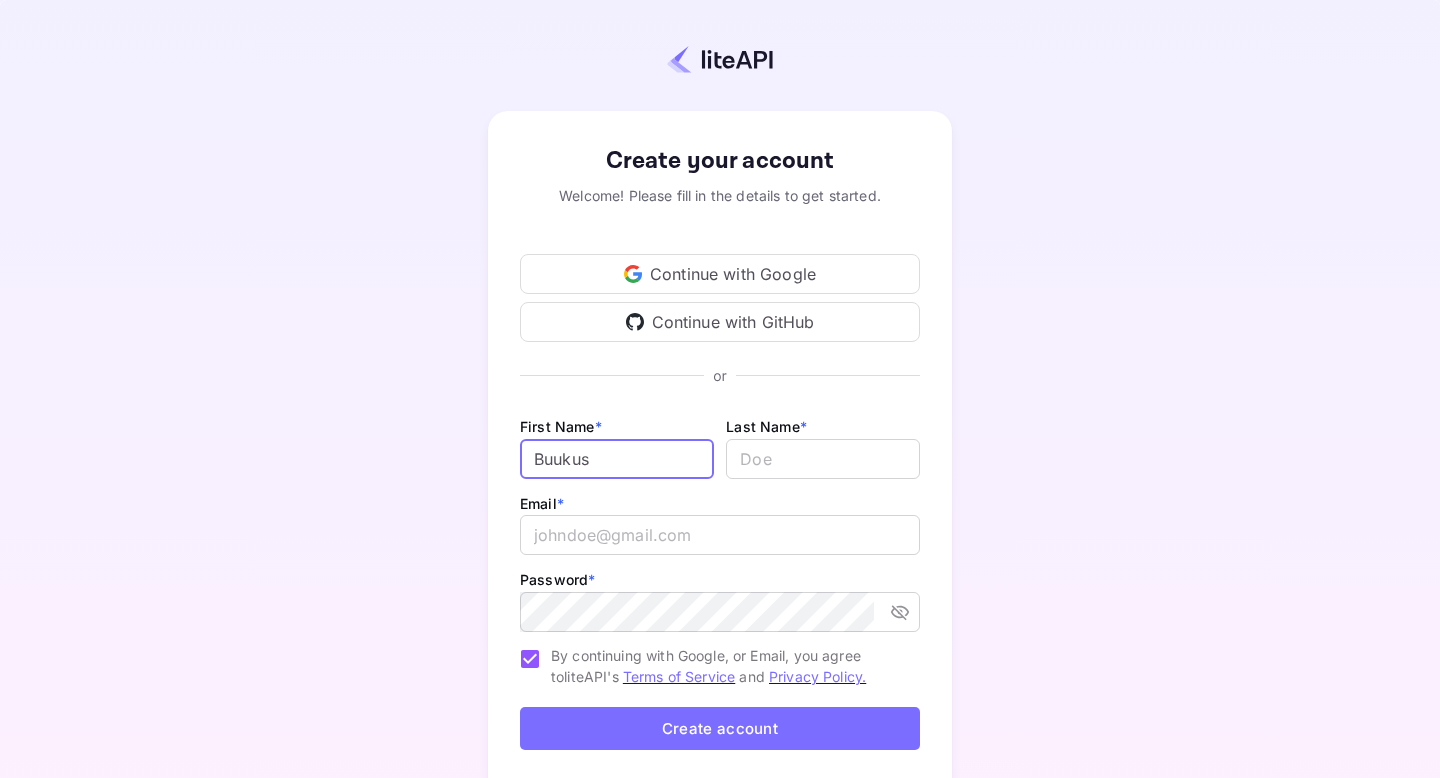 type on "Buukus" 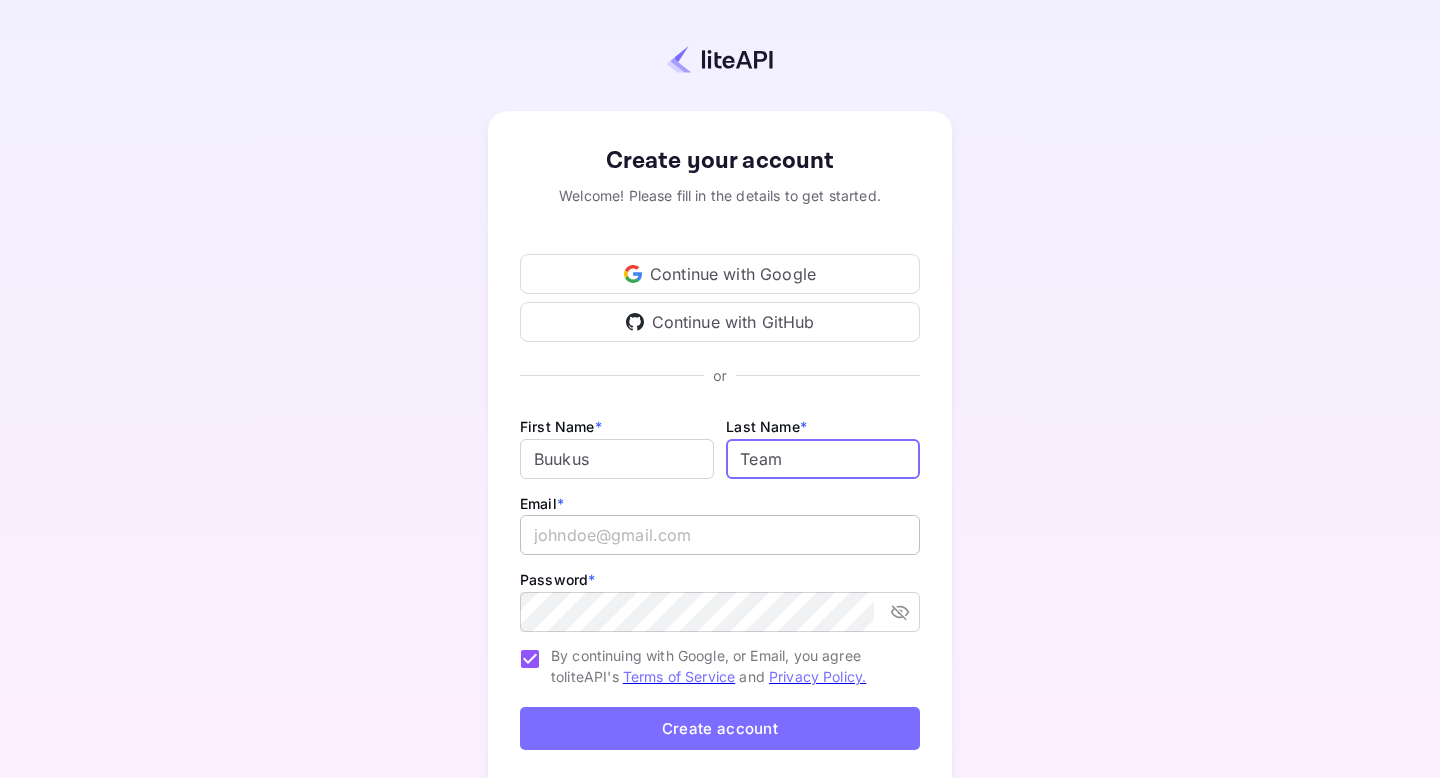 type on "Team" 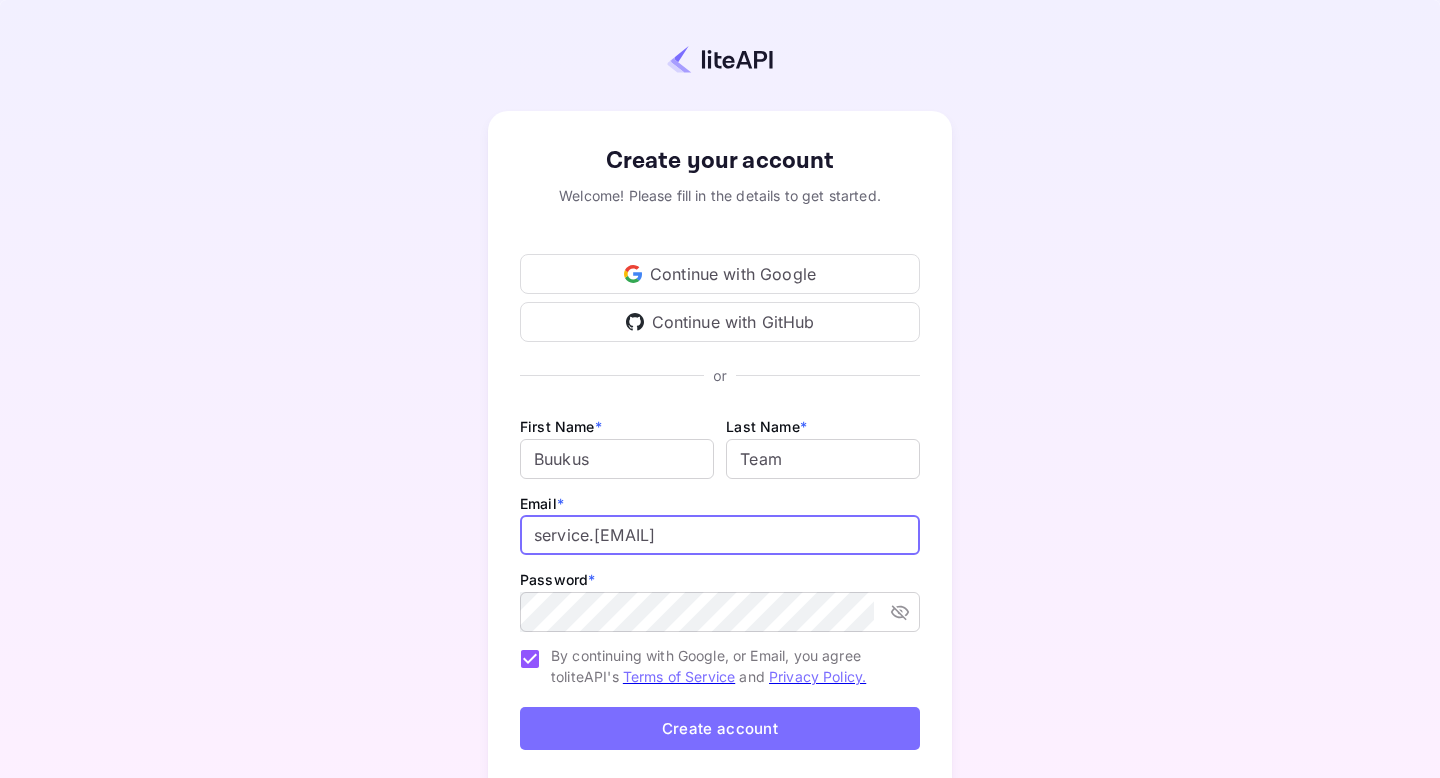 type on "service.ahya@gmail.com" 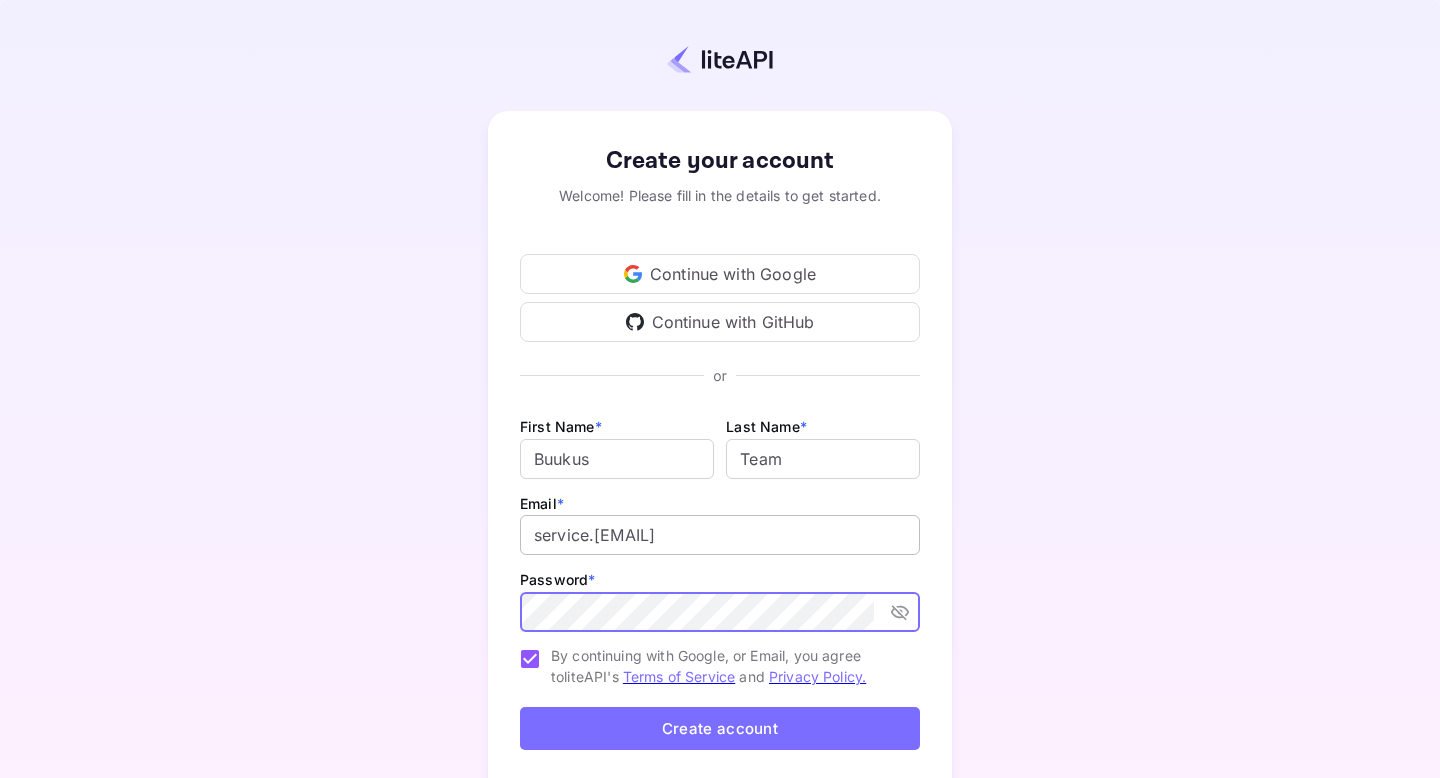 click on "service.ahya@gmail.com" at bounding box center [720, 535] 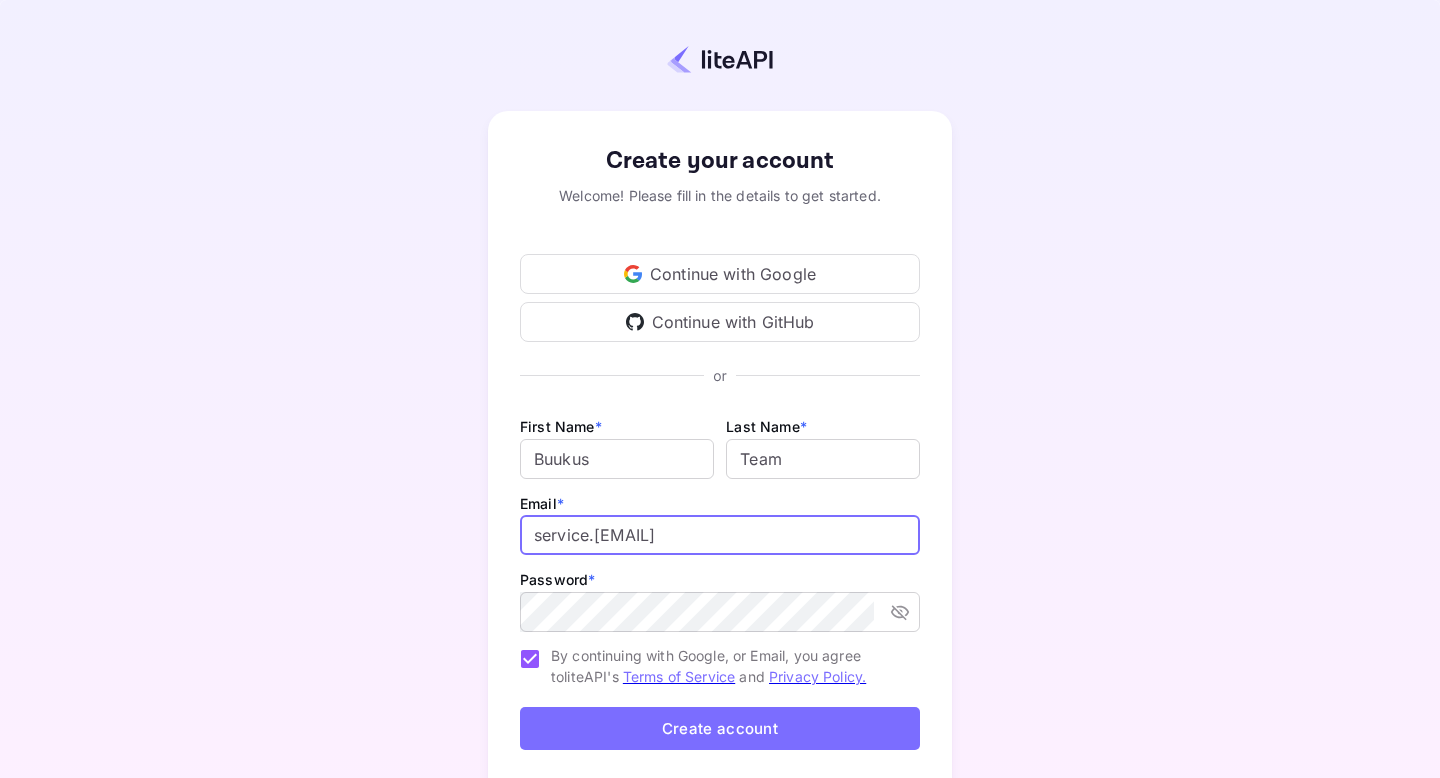 click on "Create account" at bounding box center [720, 728] 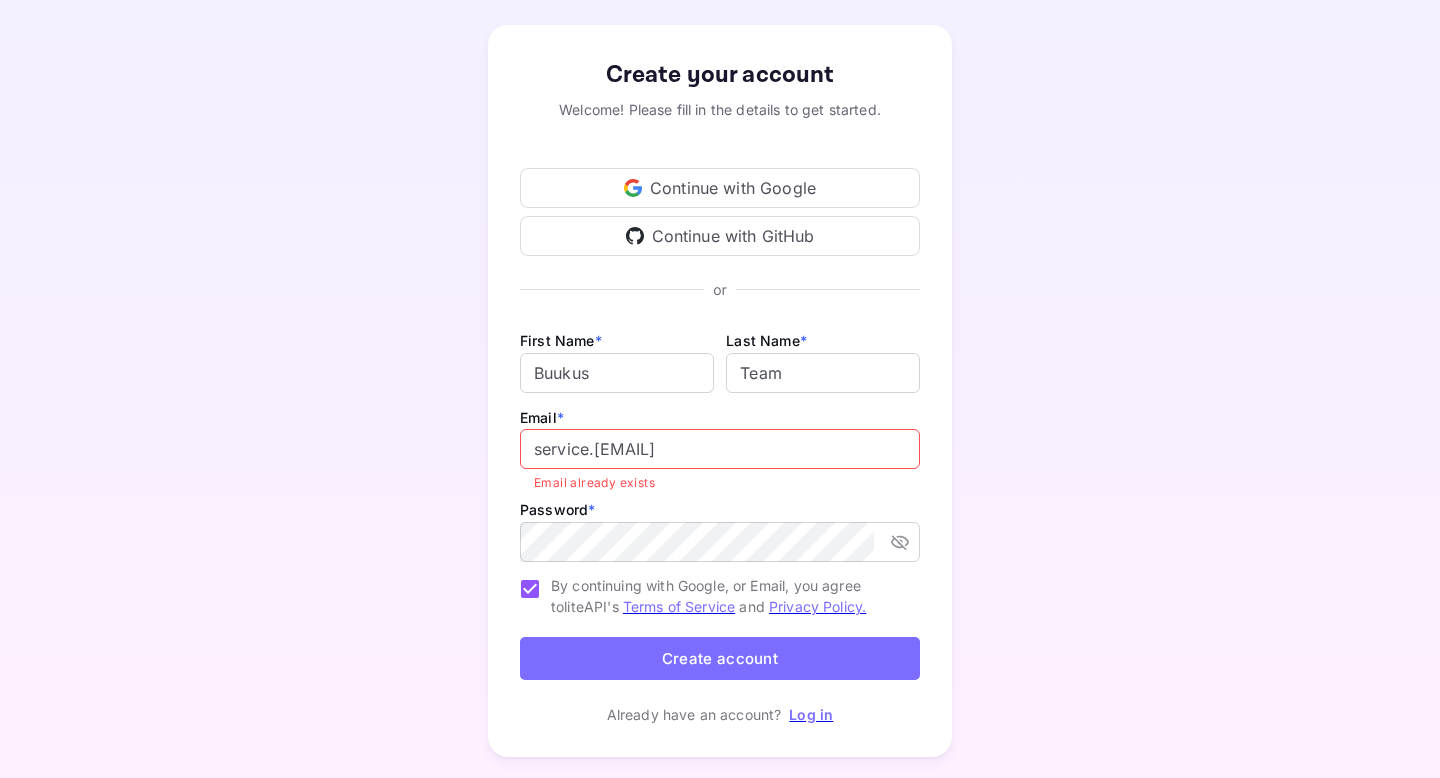 scroll, scrollTop: 130, scrollLeft: 0, axis: vertical 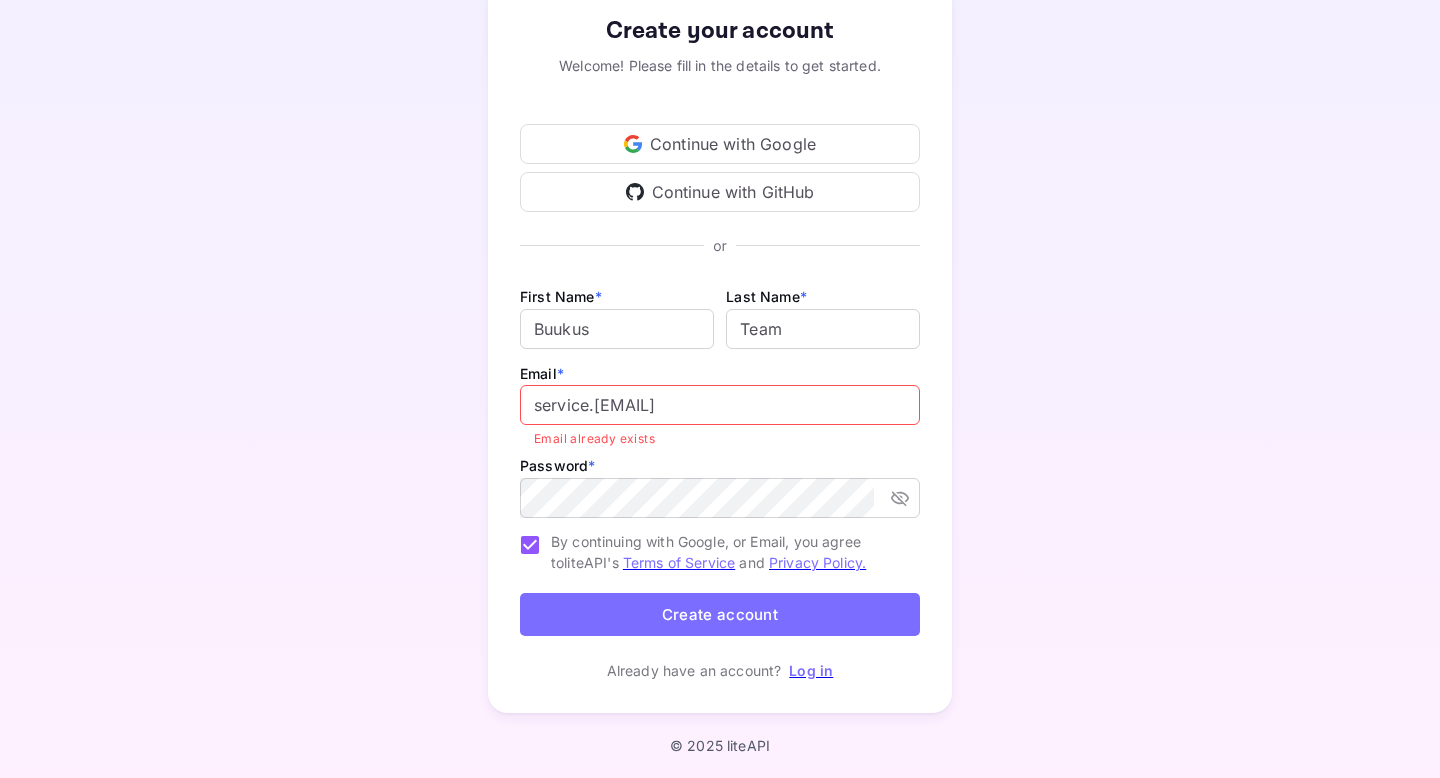 click on "Log in" at bounding box center [811, 670] 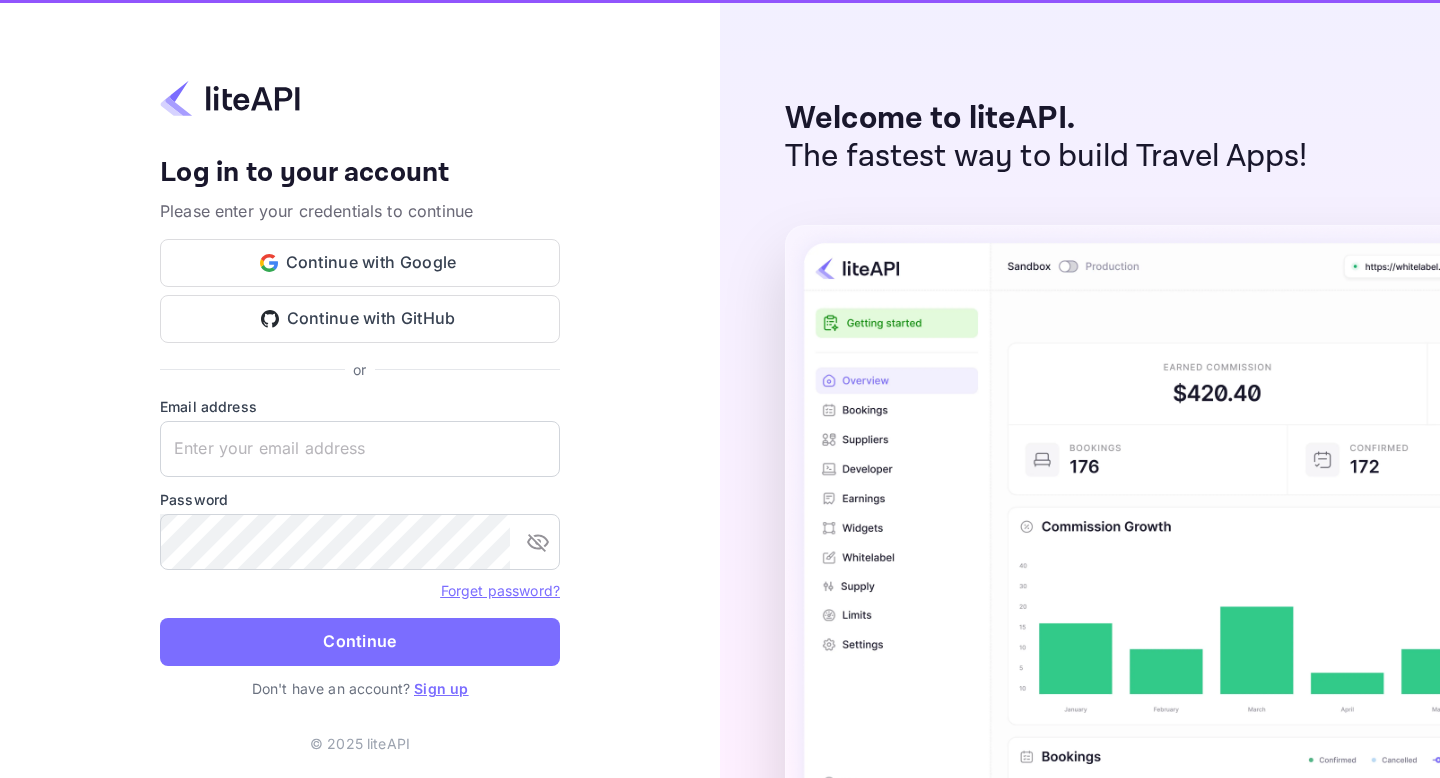 scroll, scrollTop: 0, scrollLeft: 0, axis: both 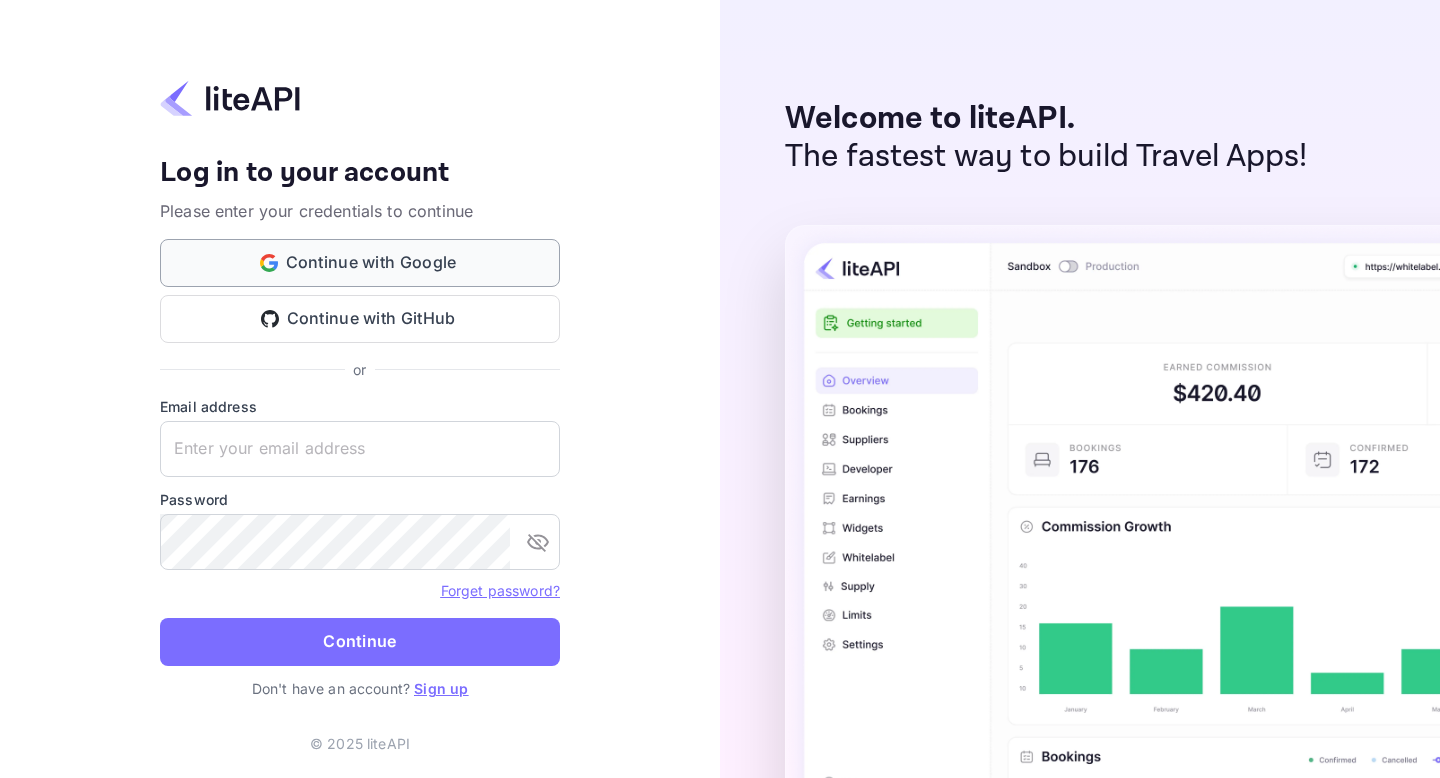 click on "Continue with Google" at bounding box center [360, 263] 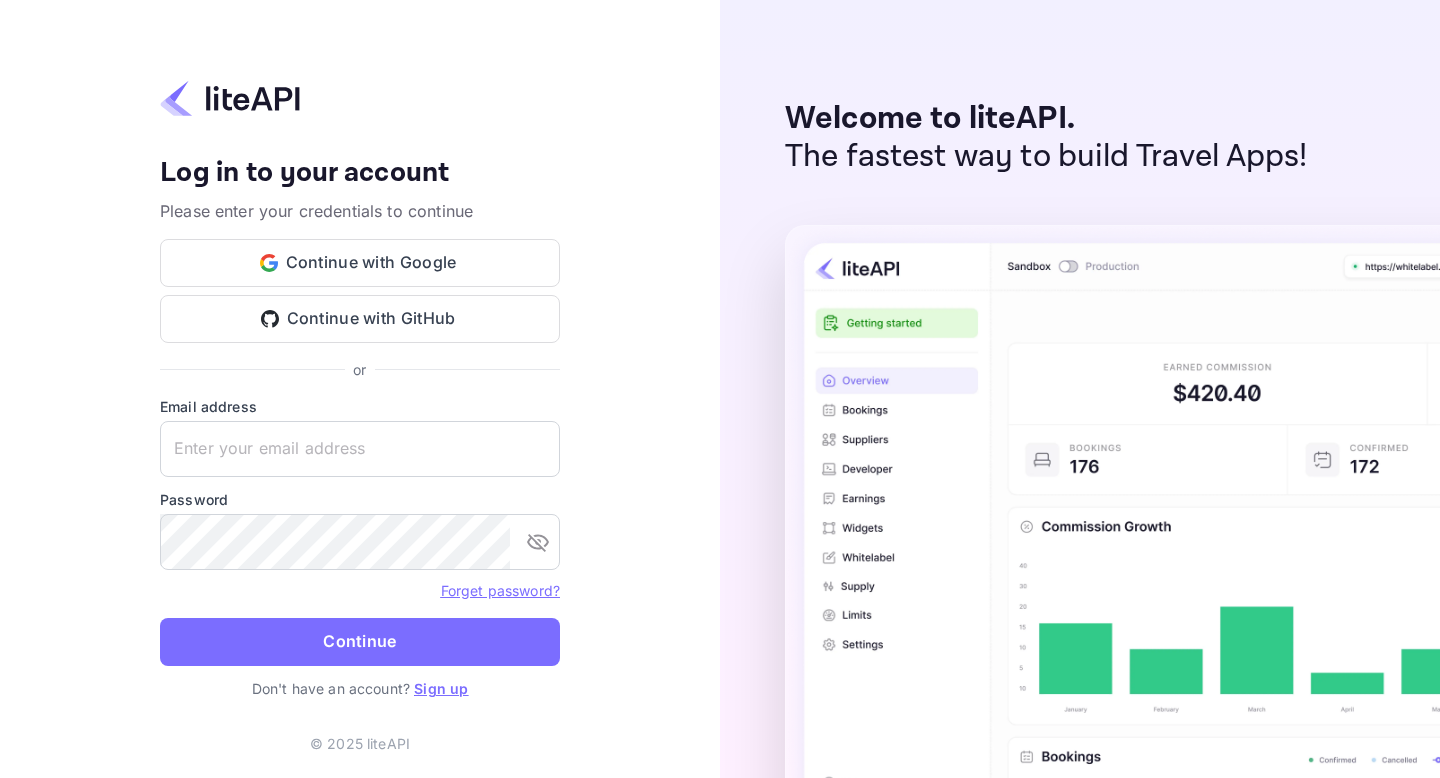 type 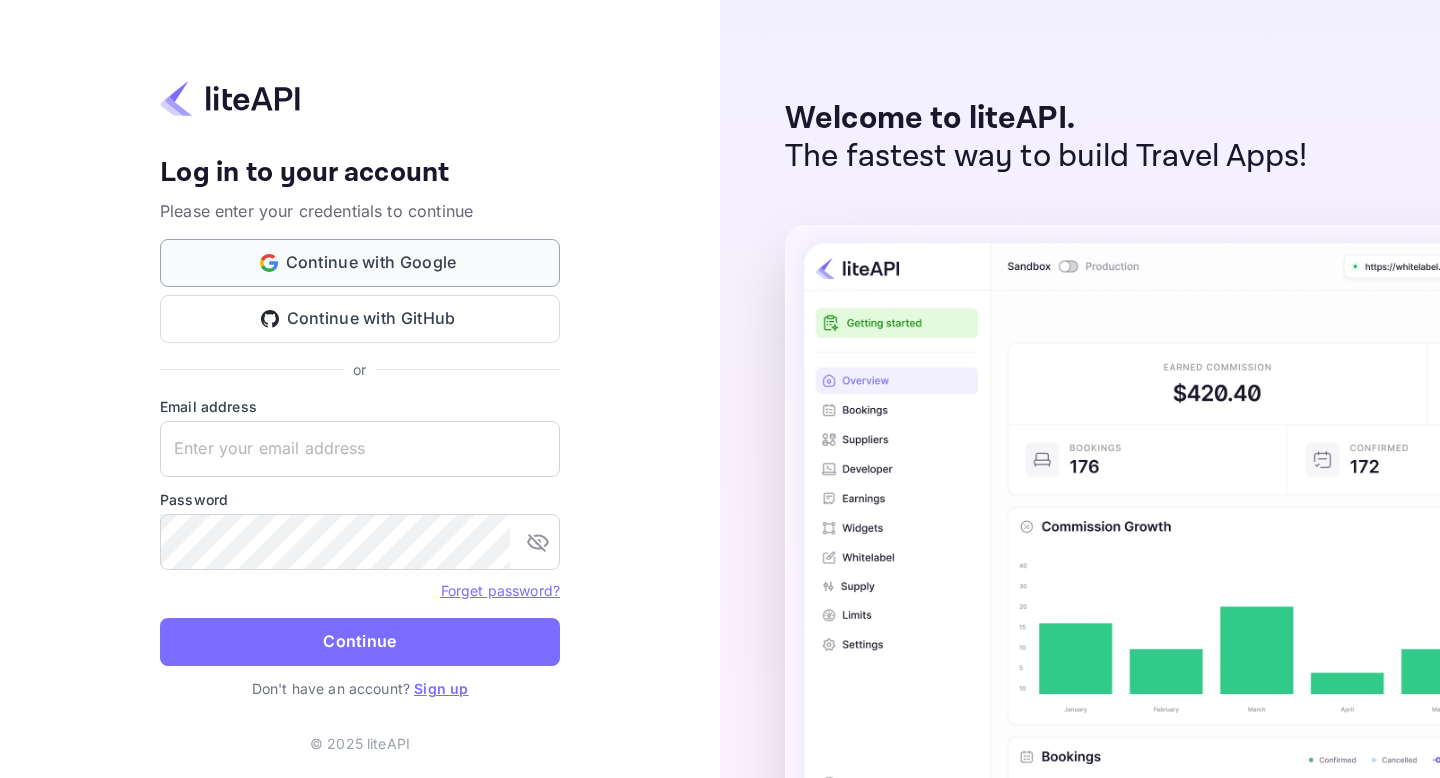 click on "Continue with Google" at bounding box center (360, 263) 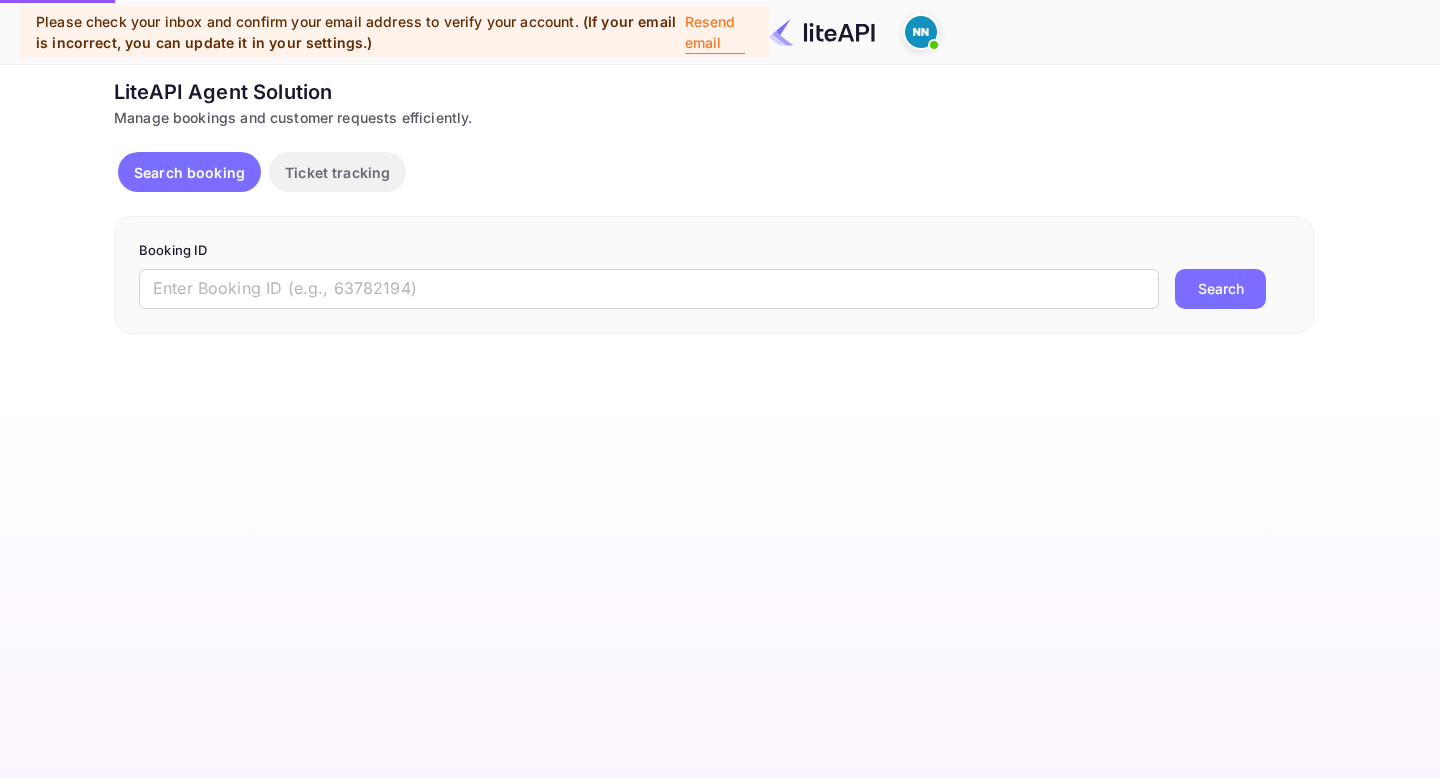 scroll, scrollTop: 0, scrollLeft: 0, axis: both 